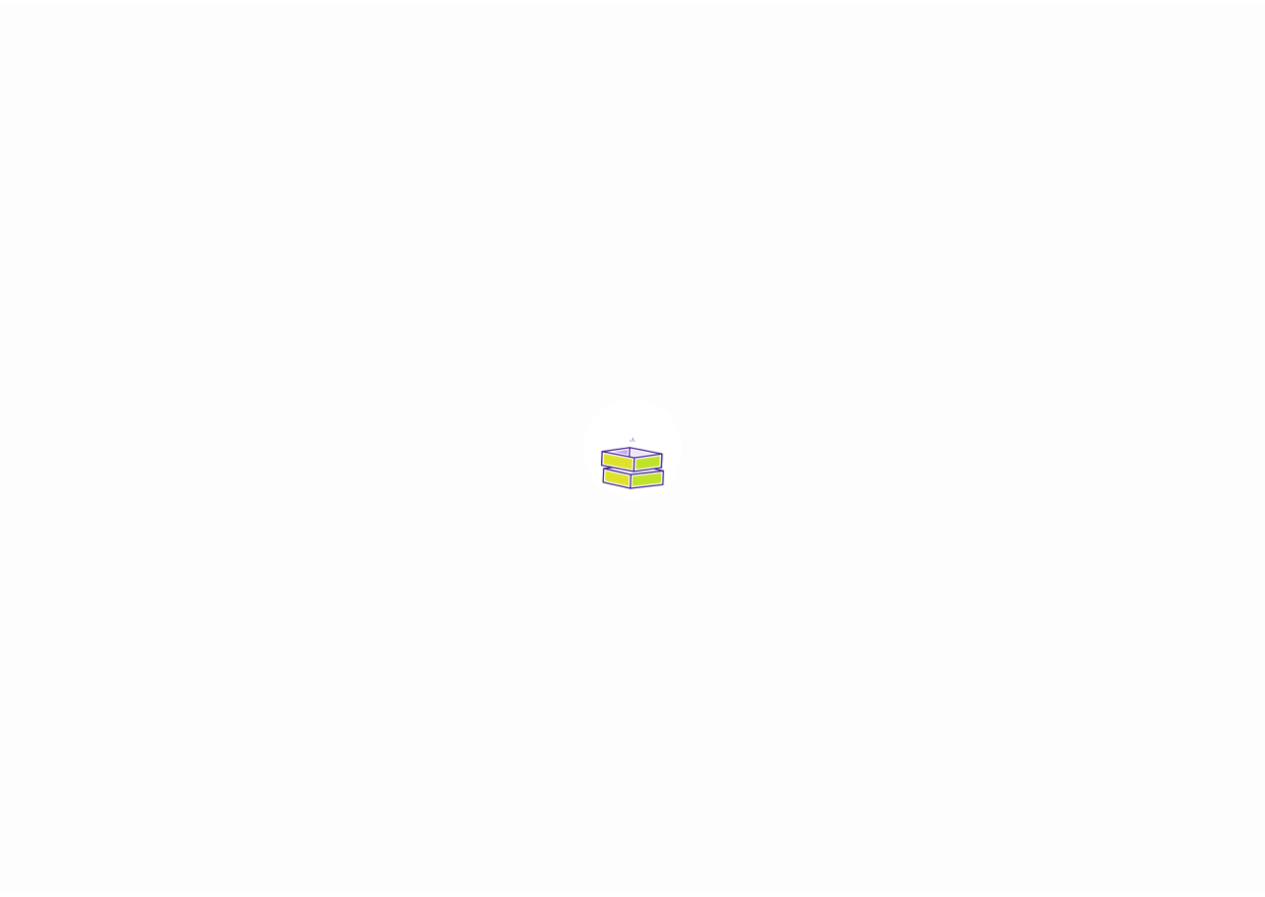 scroll, scrollTop: 0, scrollLeft: 0, axis: both 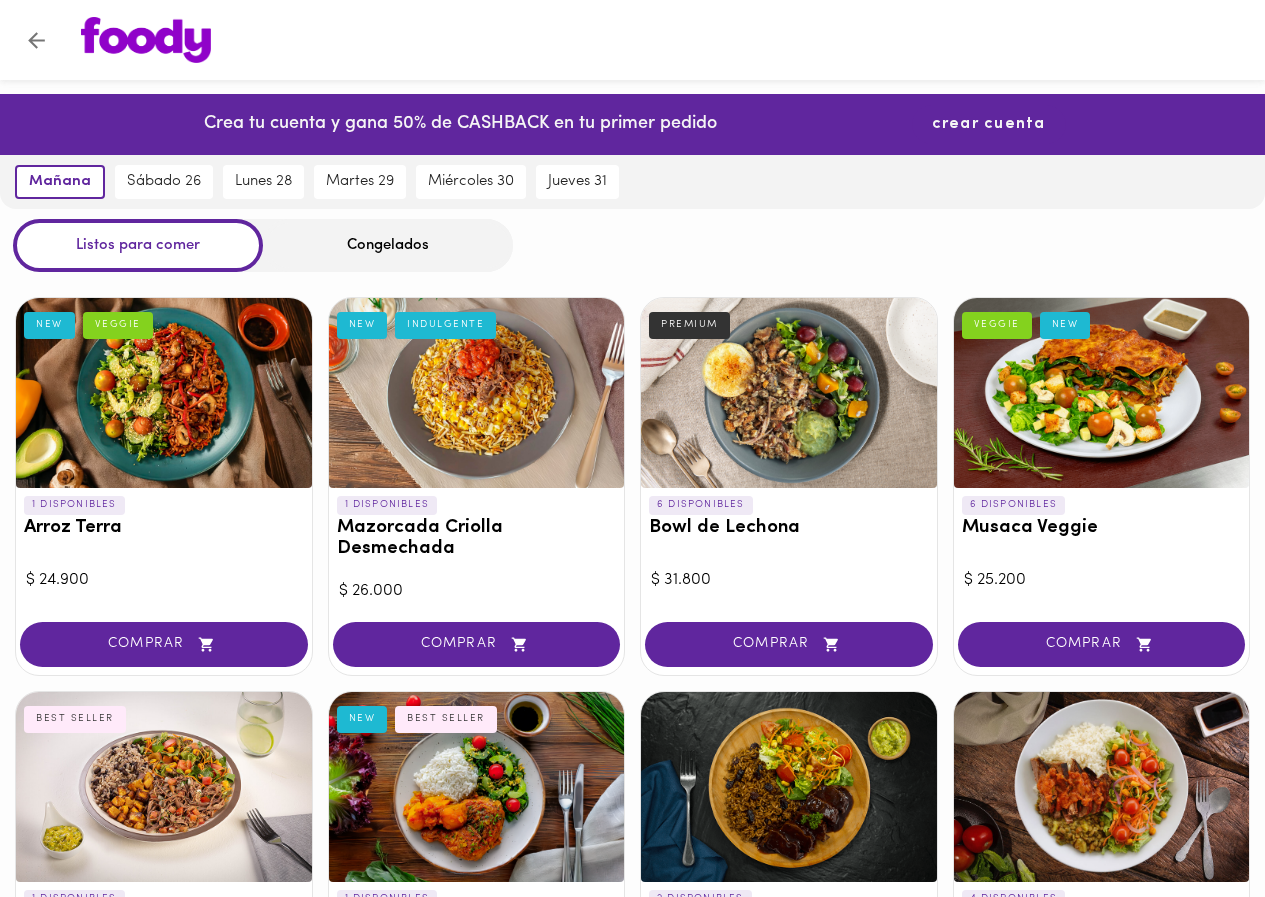 click on "crear cuenta" at bounding box center (989, 124) 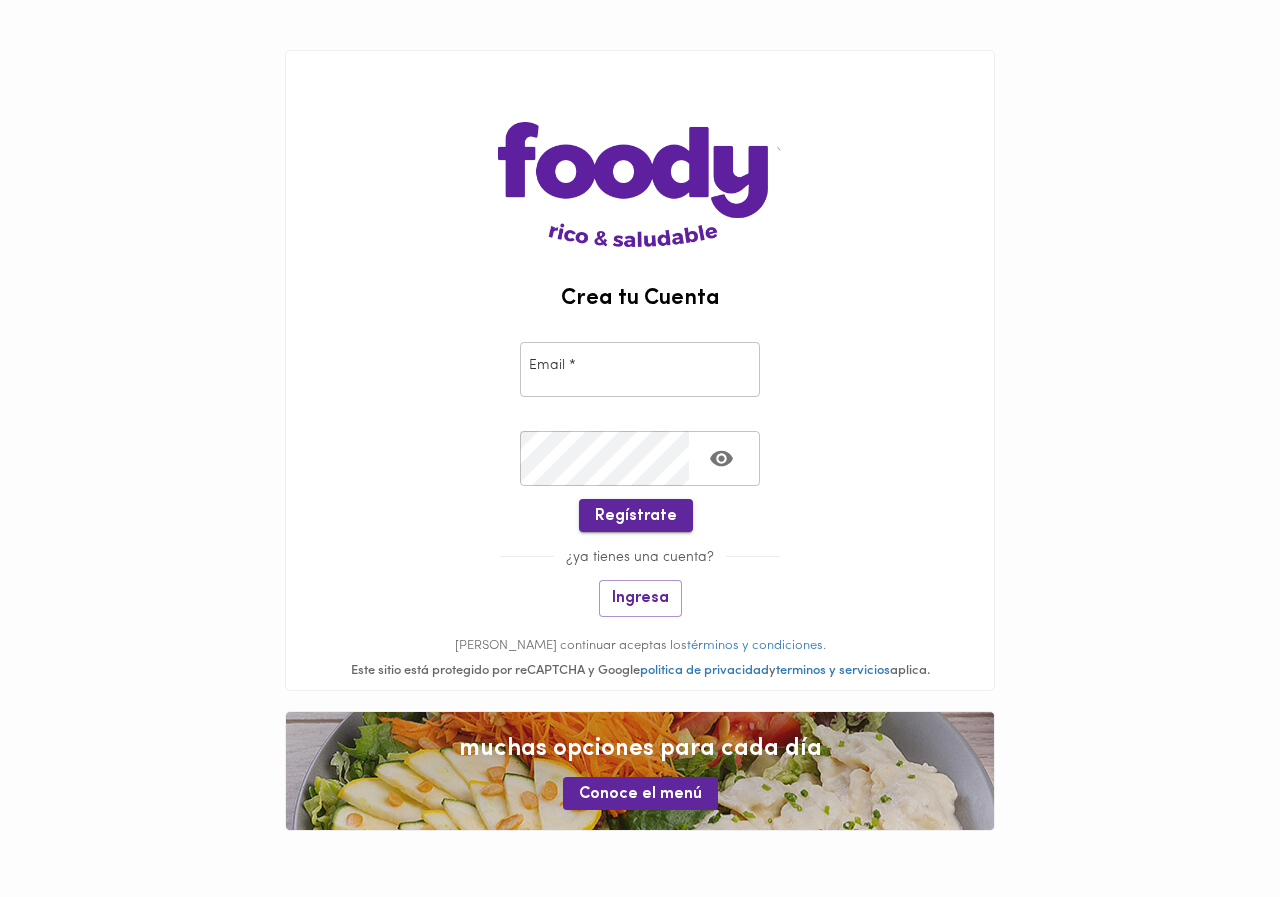 click on "Regístrate" at bounding box center (636, 516) 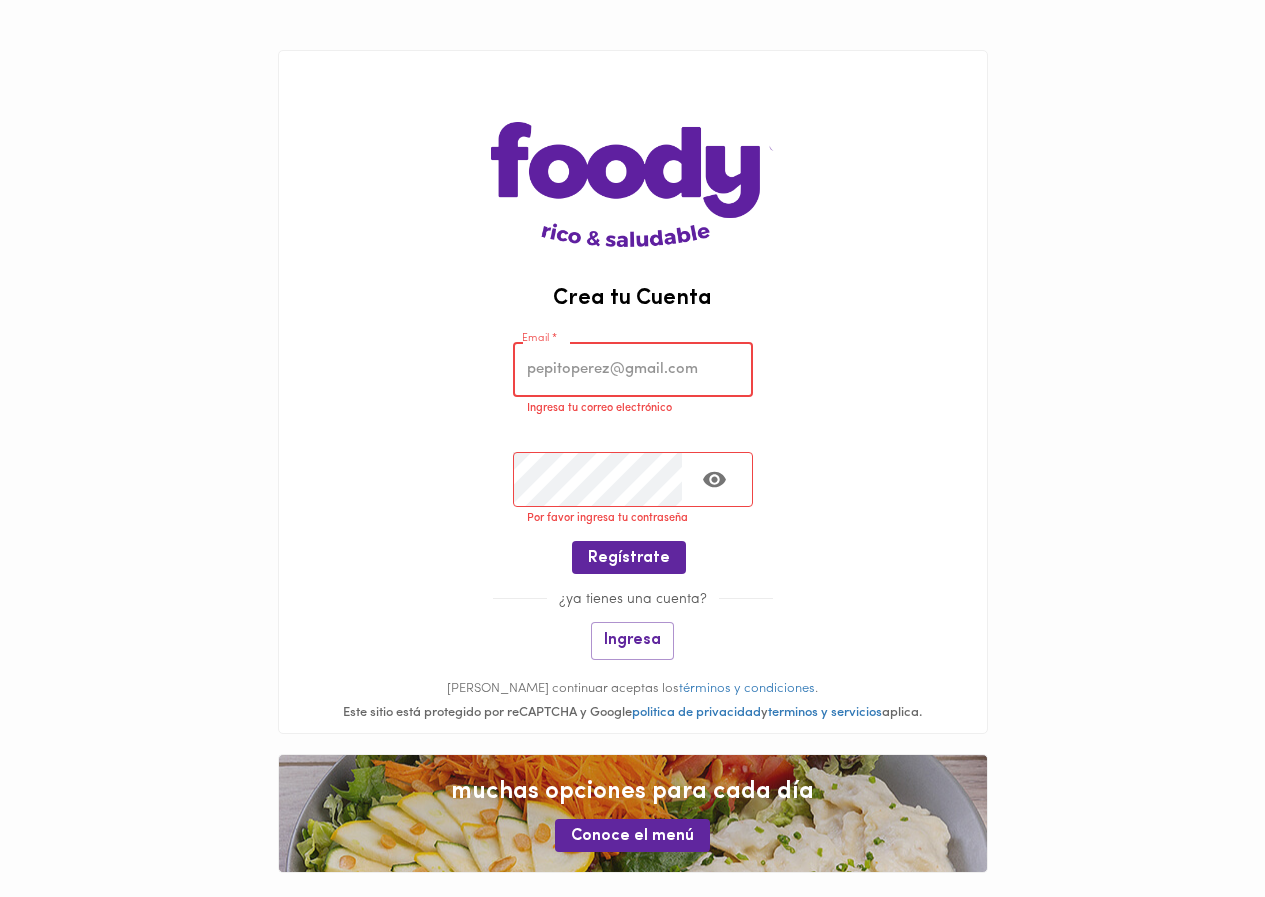 click at bounding box center (633, 369) 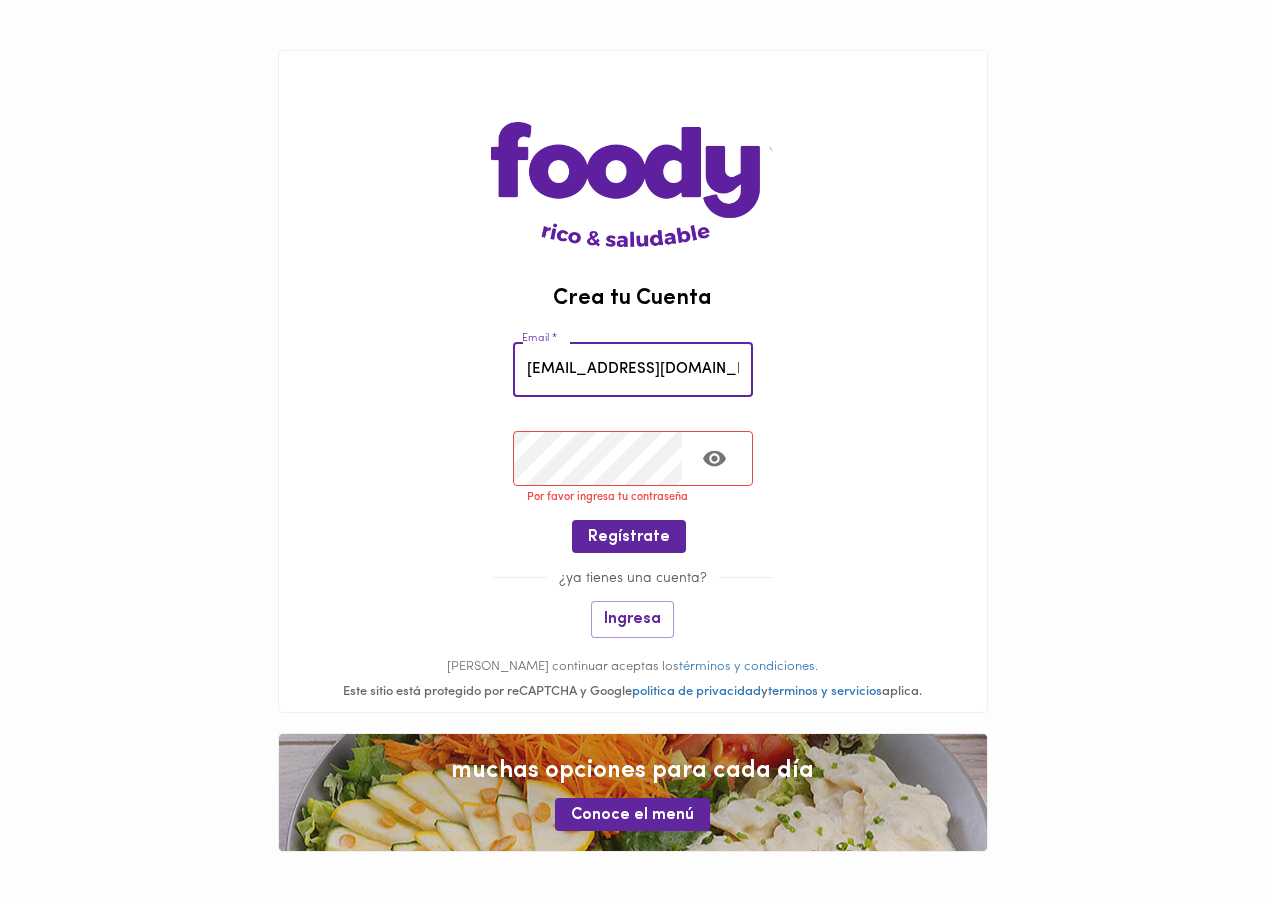 type on "cami247c@gmail.com" 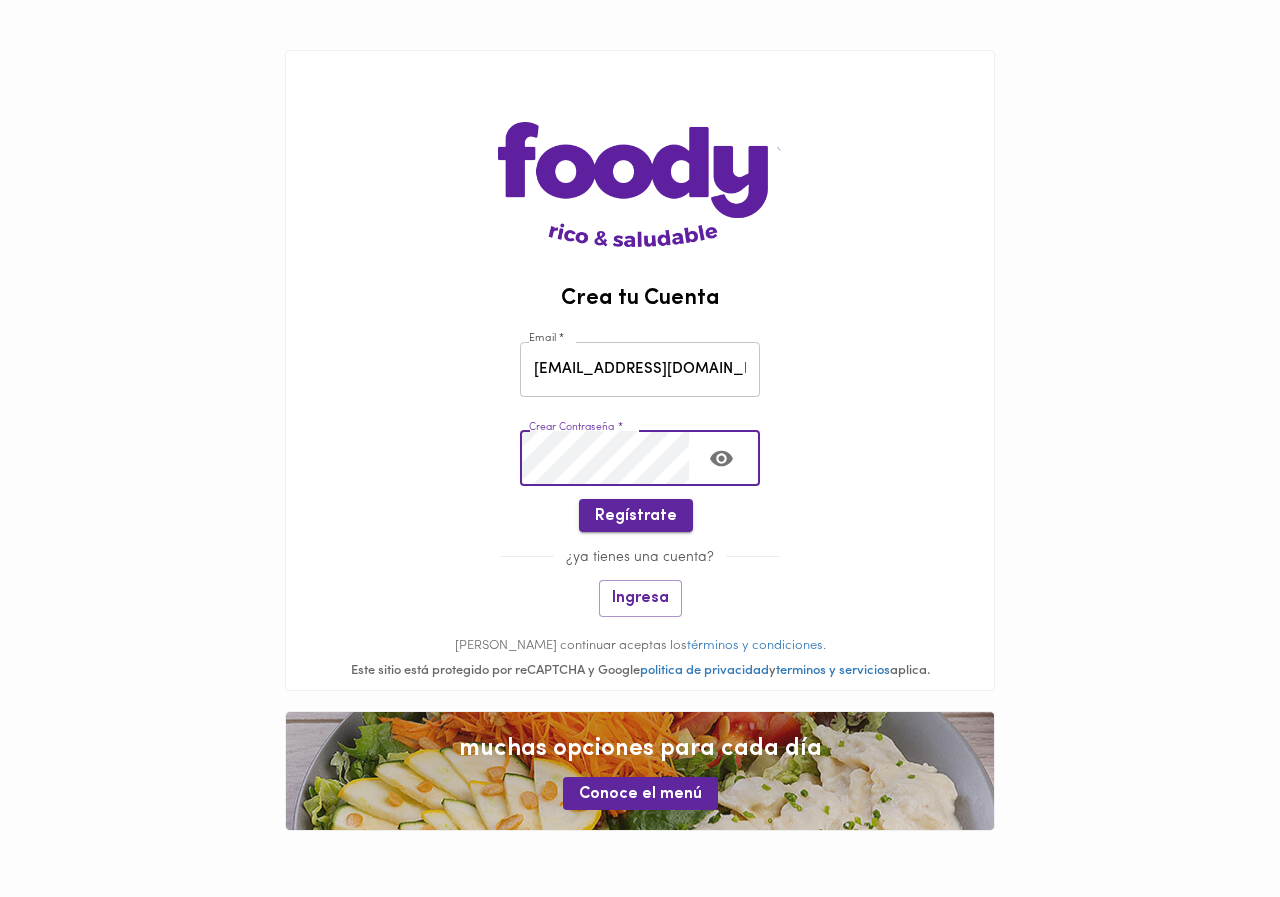 click on "Regístrate" at bounding box center [636, 516] 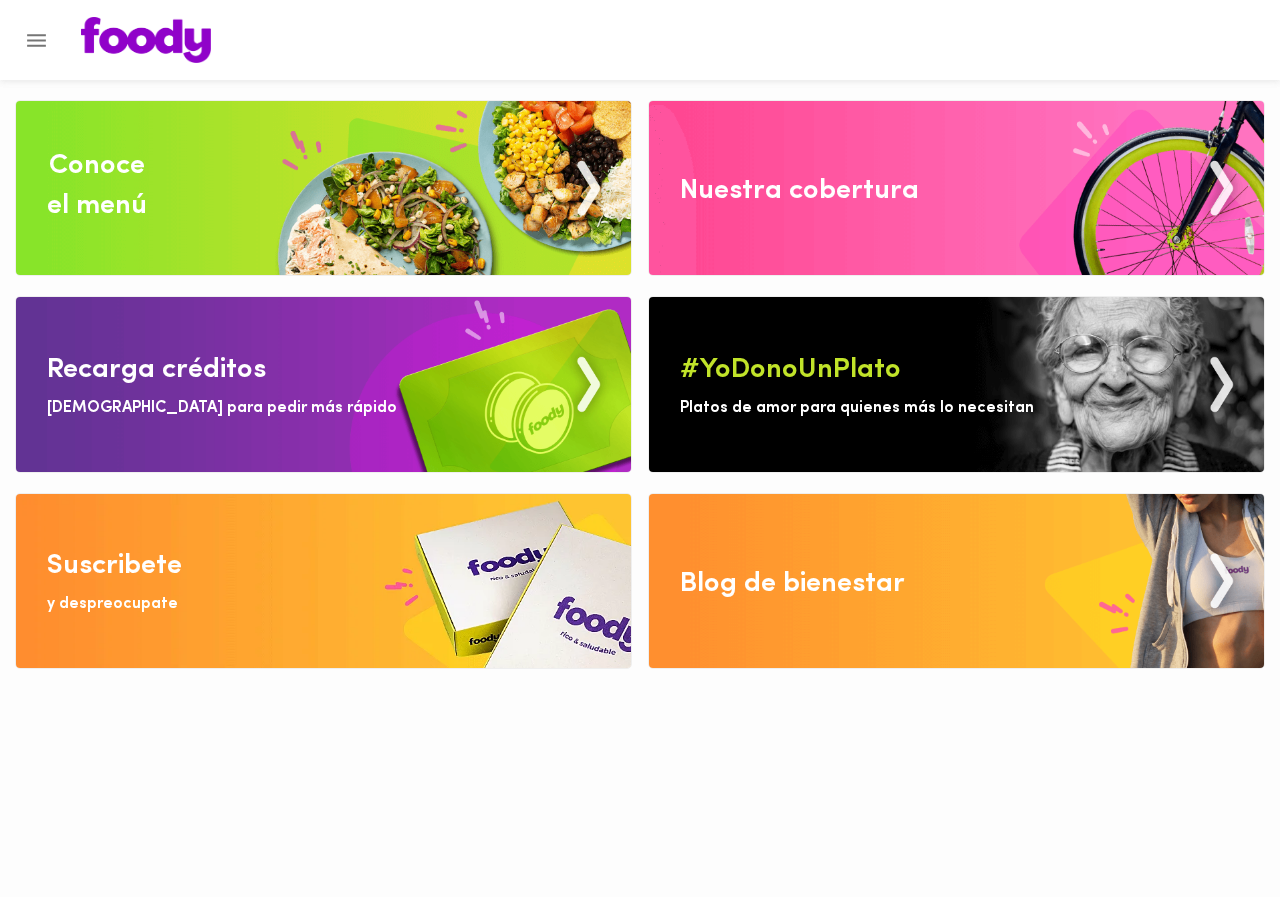click on "Nuestra cobertura" at bounding box center (799, 191) 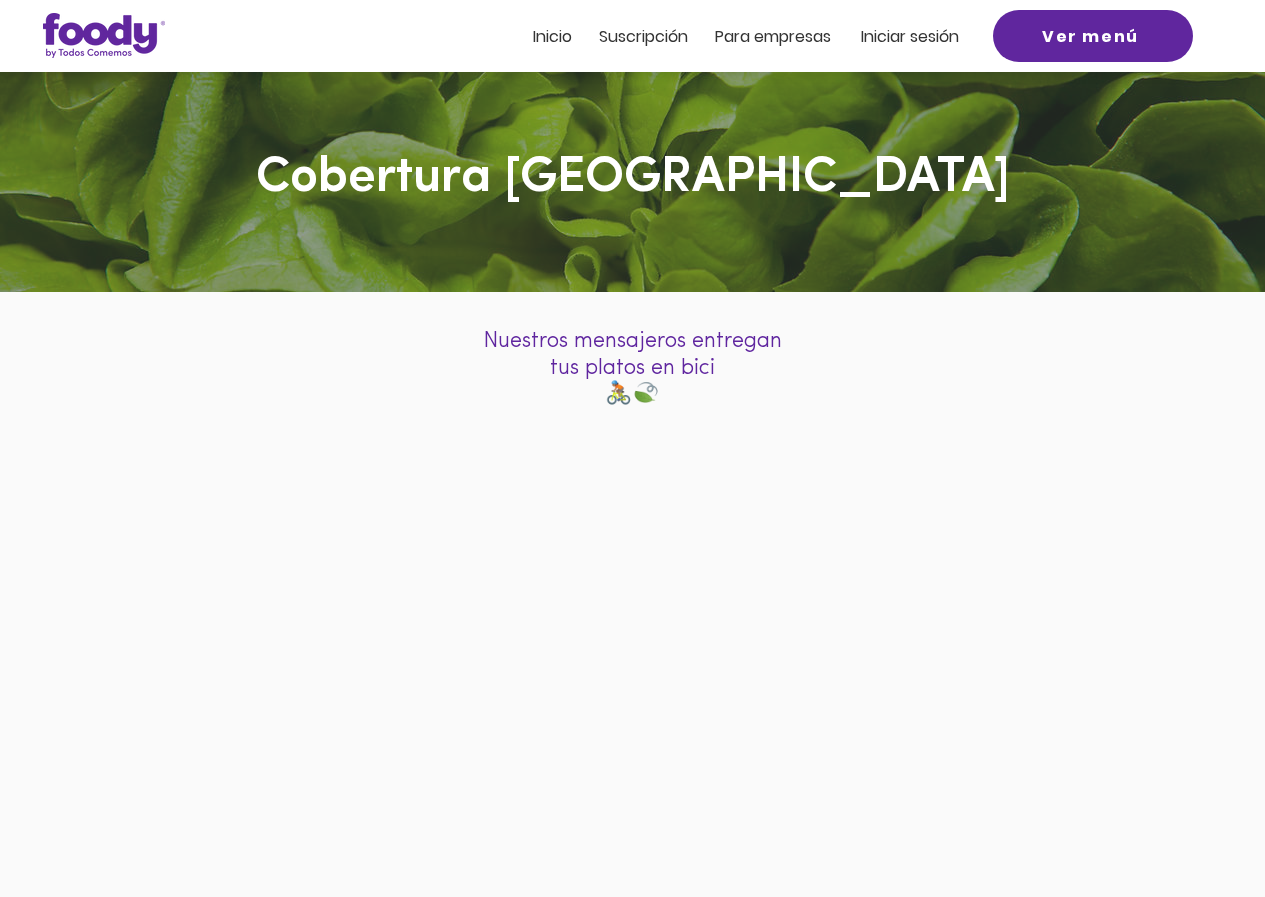 scroll, scrollTop: 0, scrollLeft: 0, axis: both 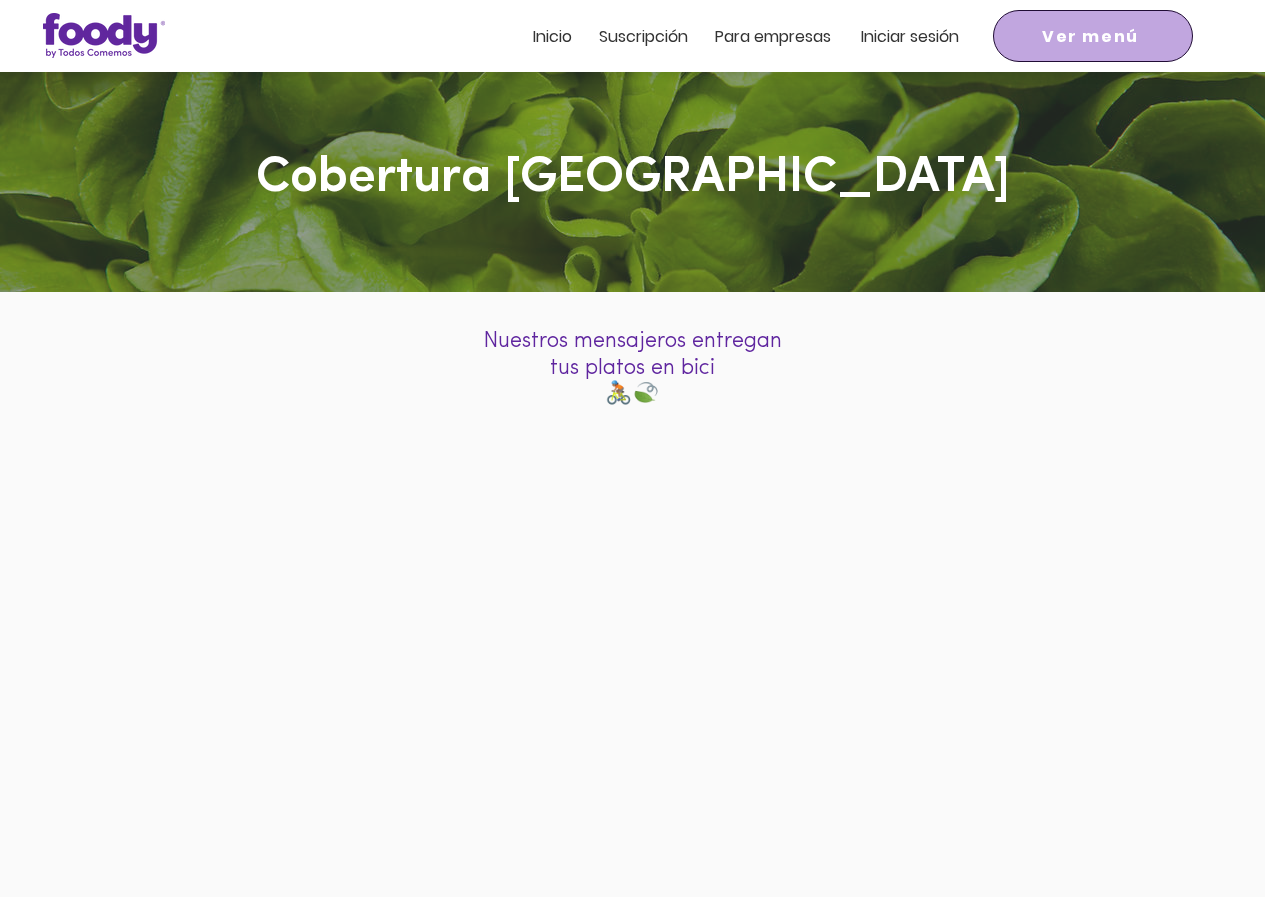 click on "Ver menú" at bounding box center (1093, 36) 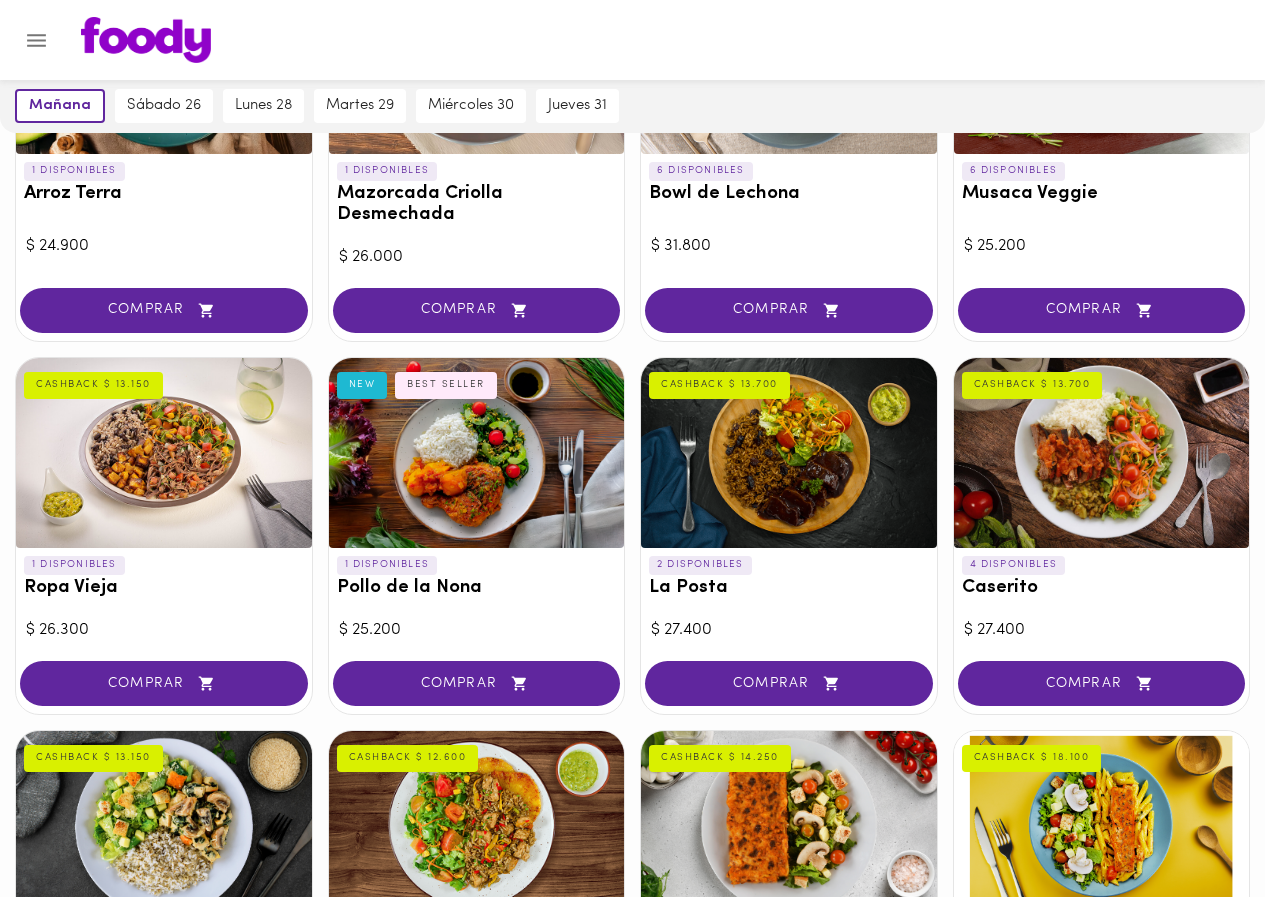 scroll, scrollTop: 300, scrollLeft: 0, axis: vertical 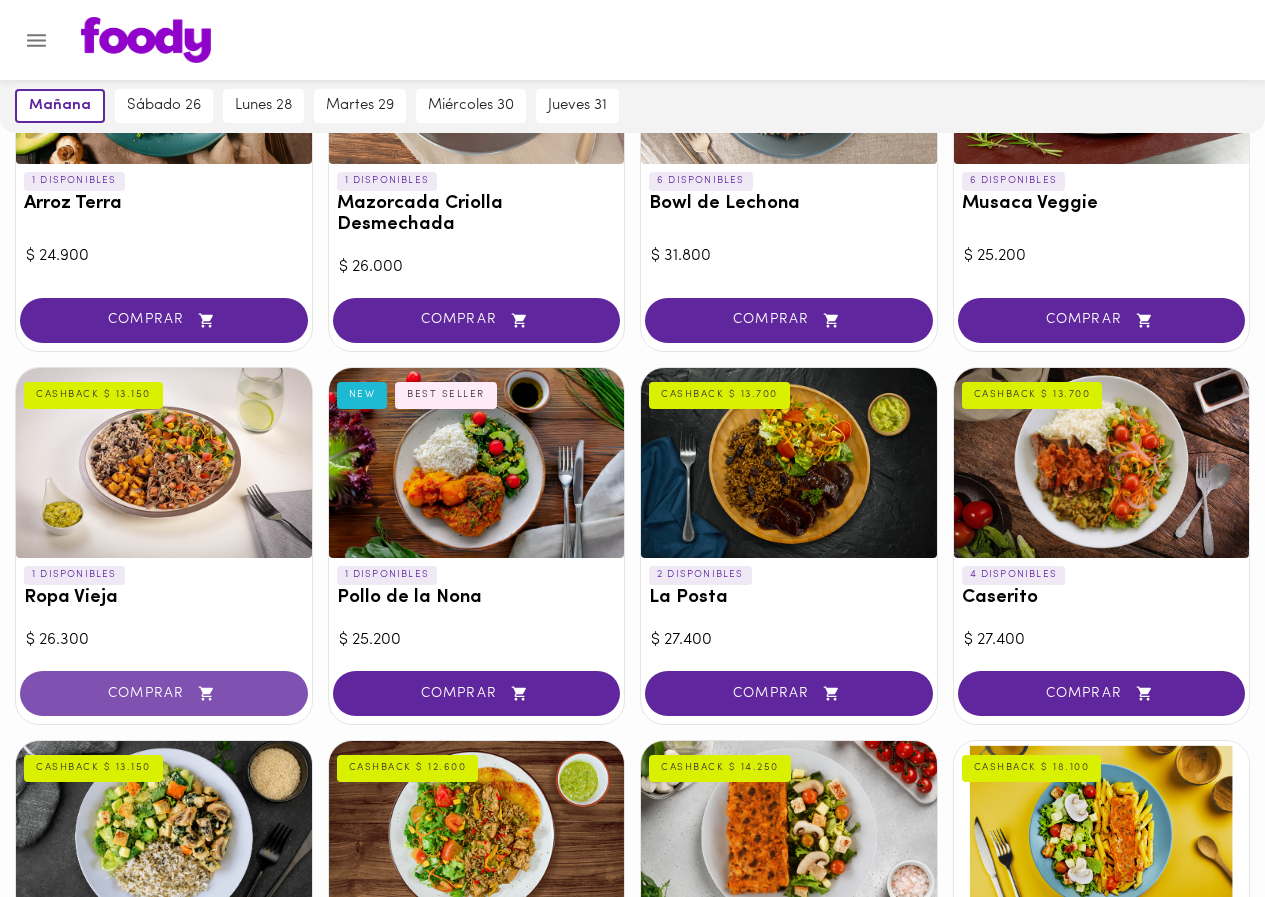 click on "COMPRAR" at bounding box center (164, 693) 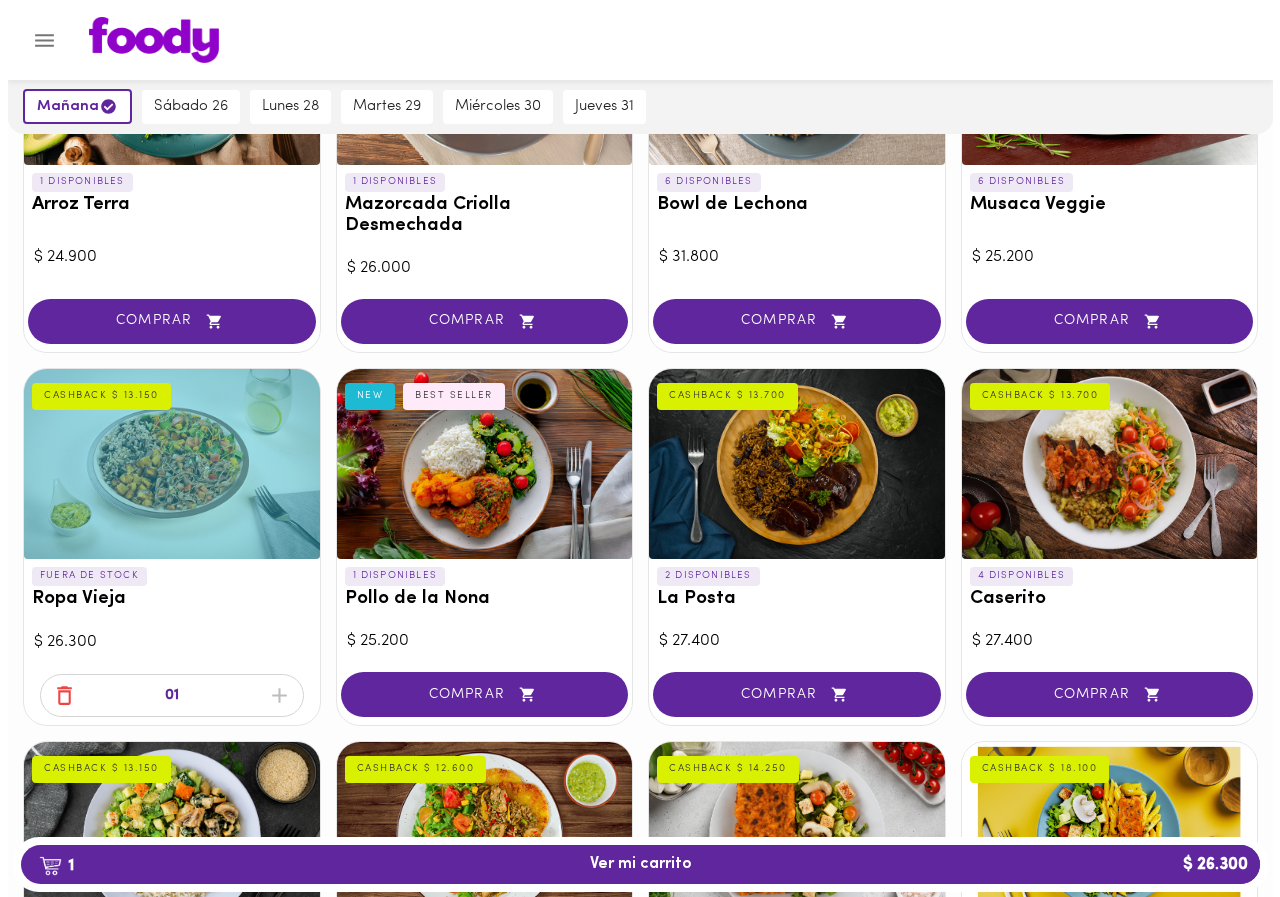 scroll, scrollTop: 301, scrollLeft: 0, axis: vertical 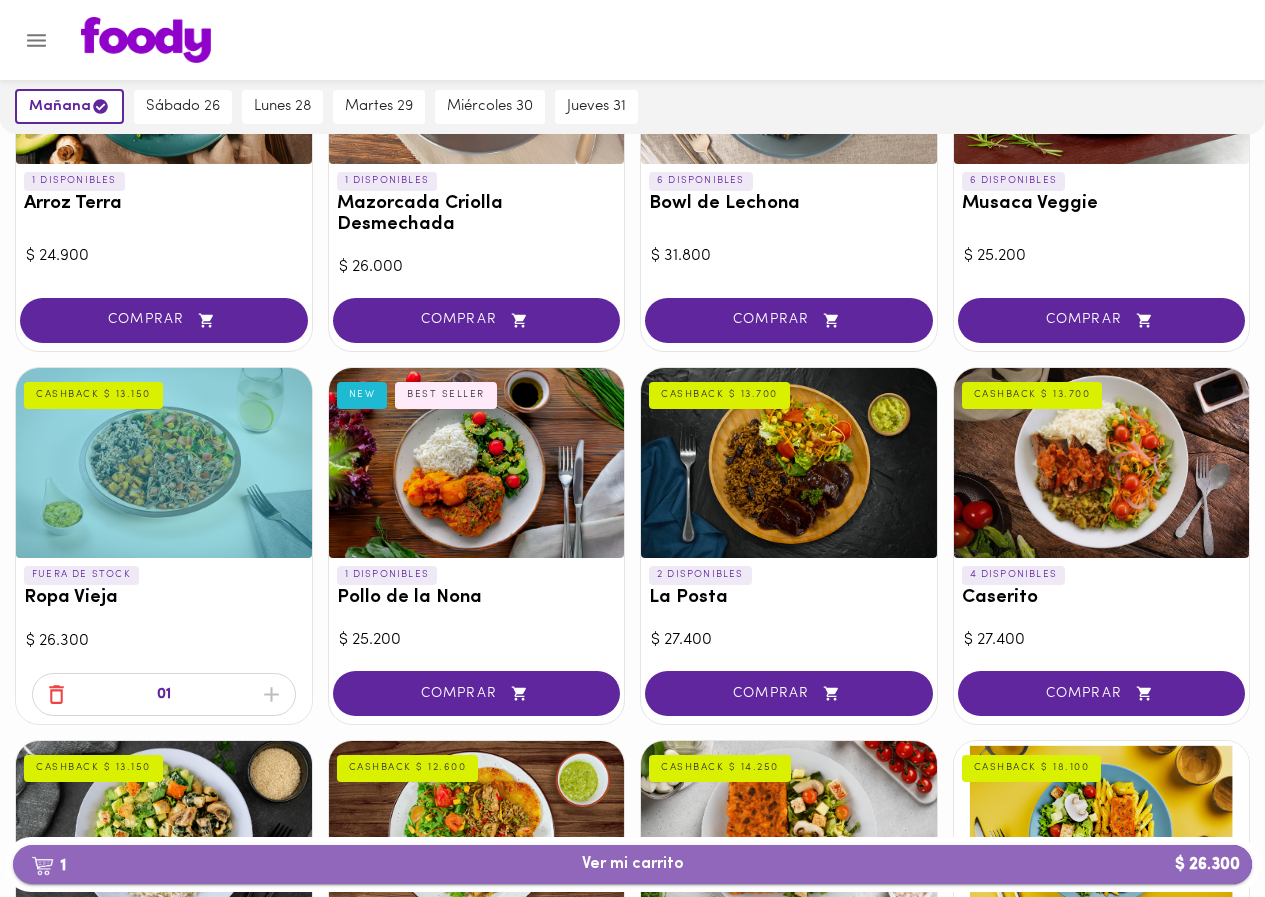 click on "1 Ver mi carrito $ 26.300" at bounding box center (632, 864) 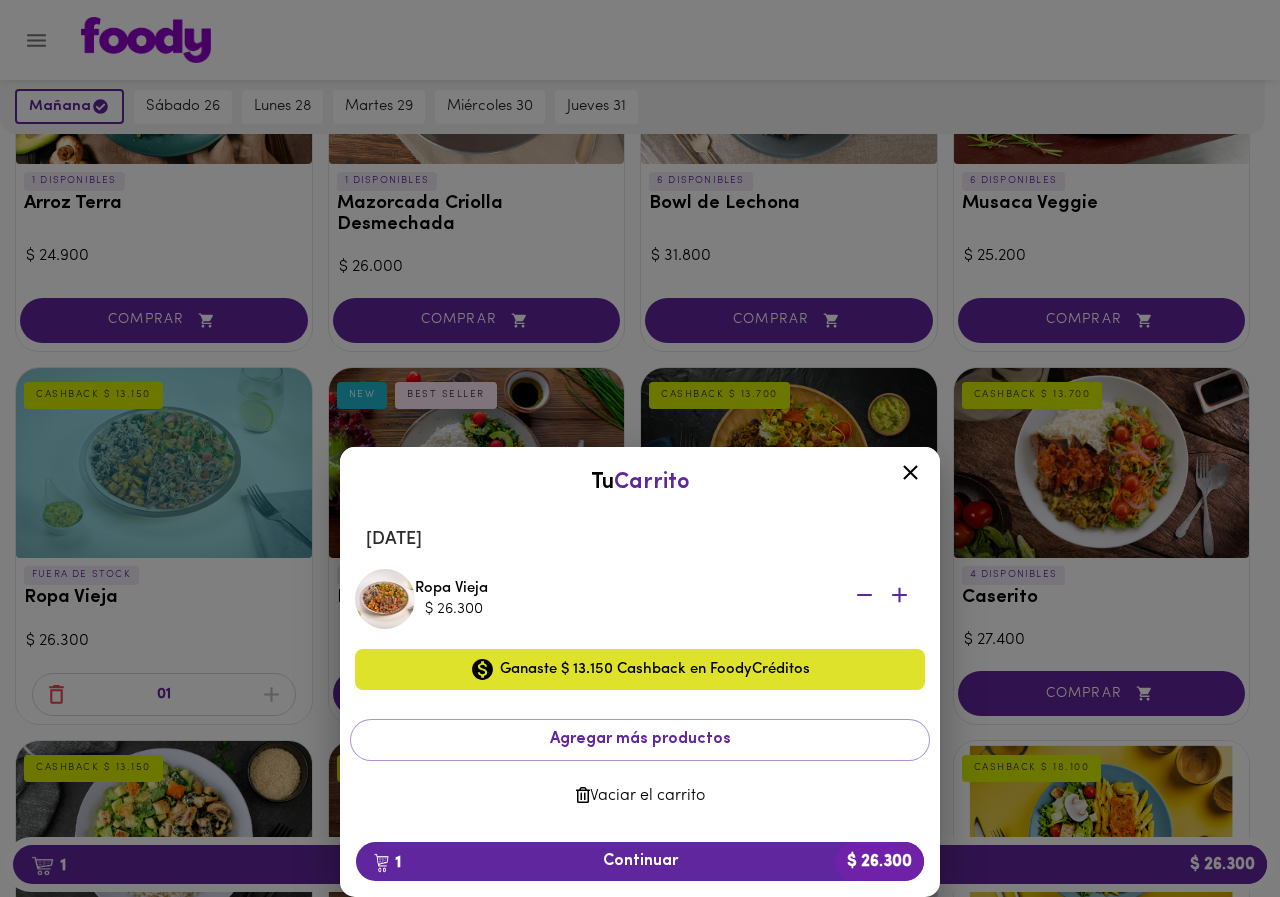 click 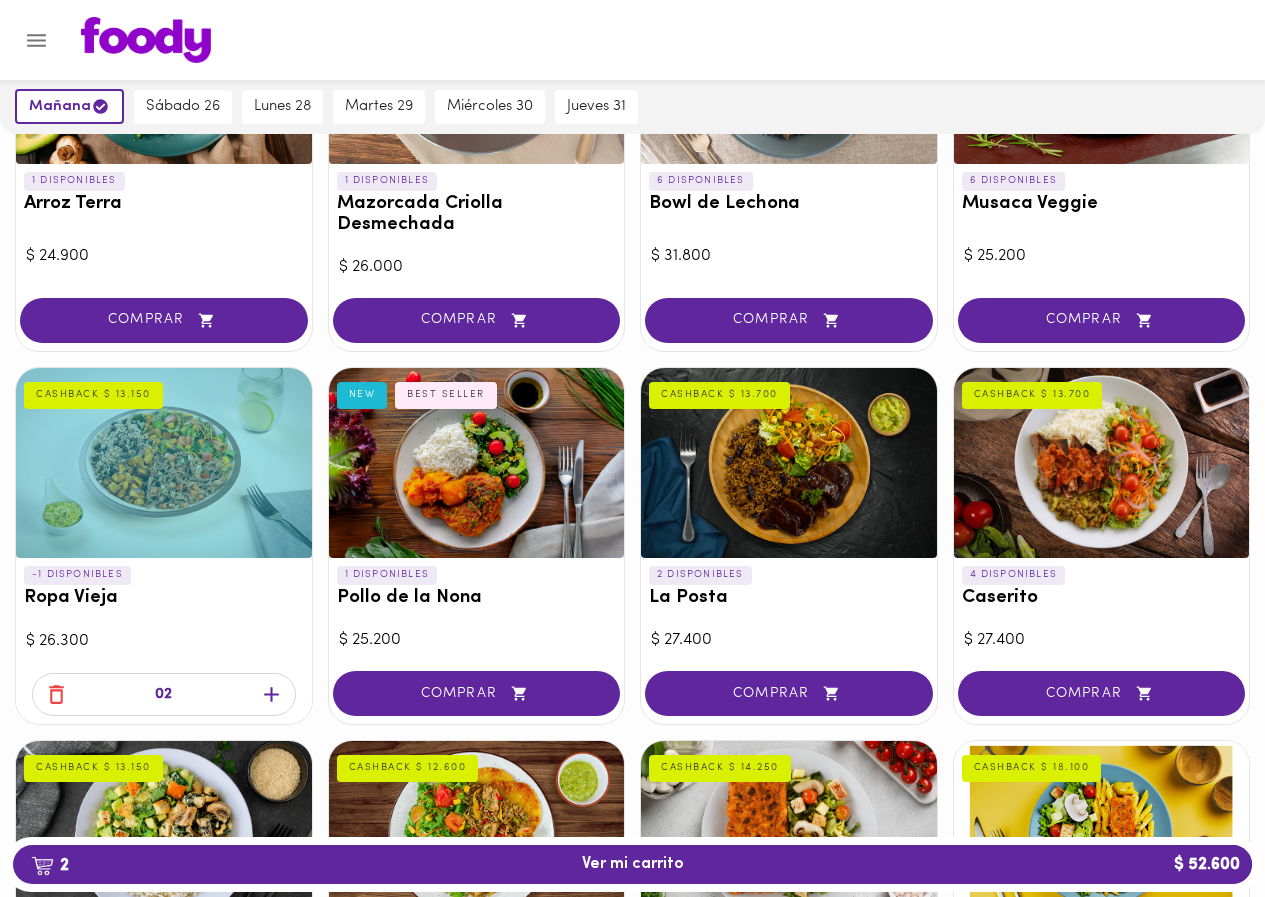 click 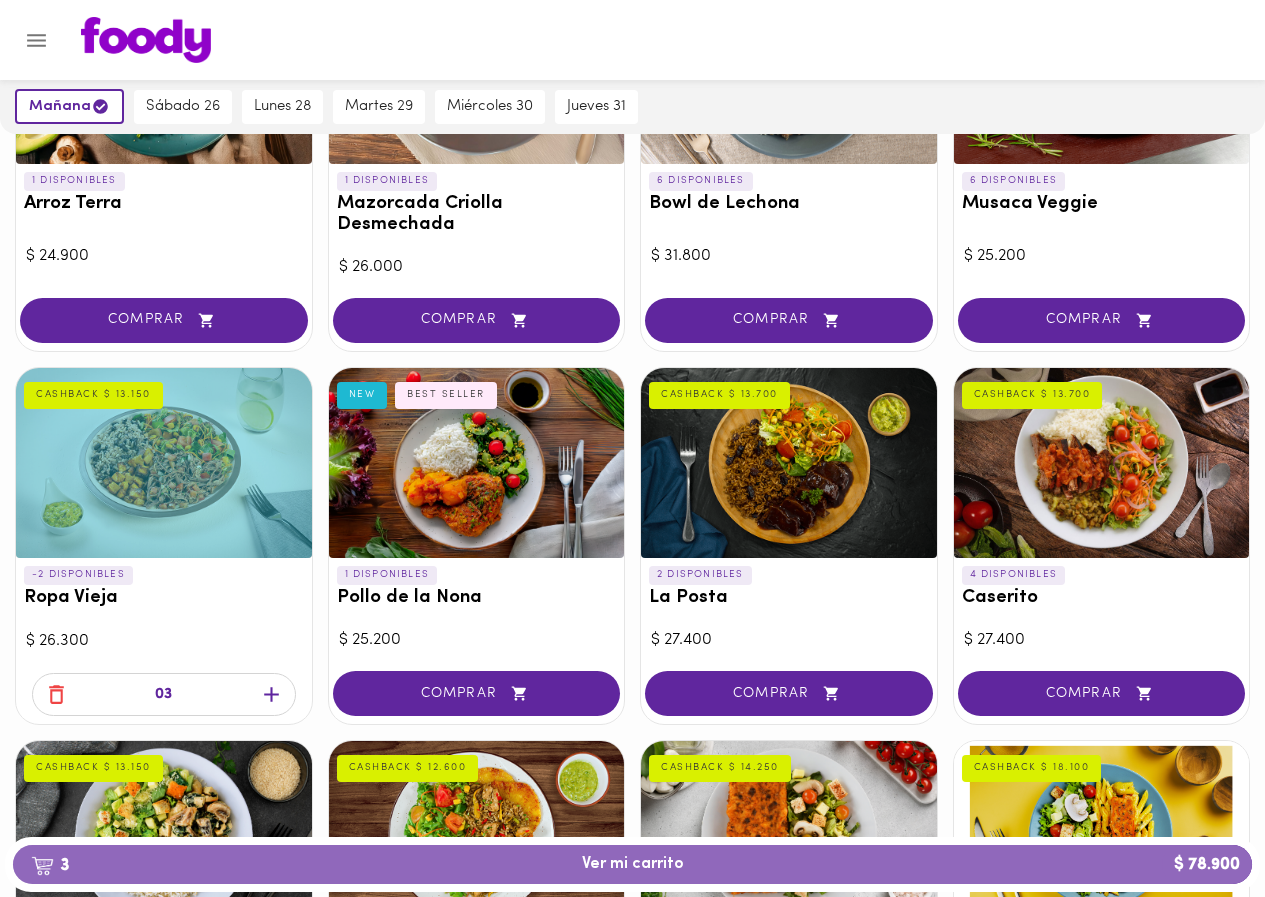 click on "3 Ver mi carrito $ 78.900" at bounding box center (632, 864) 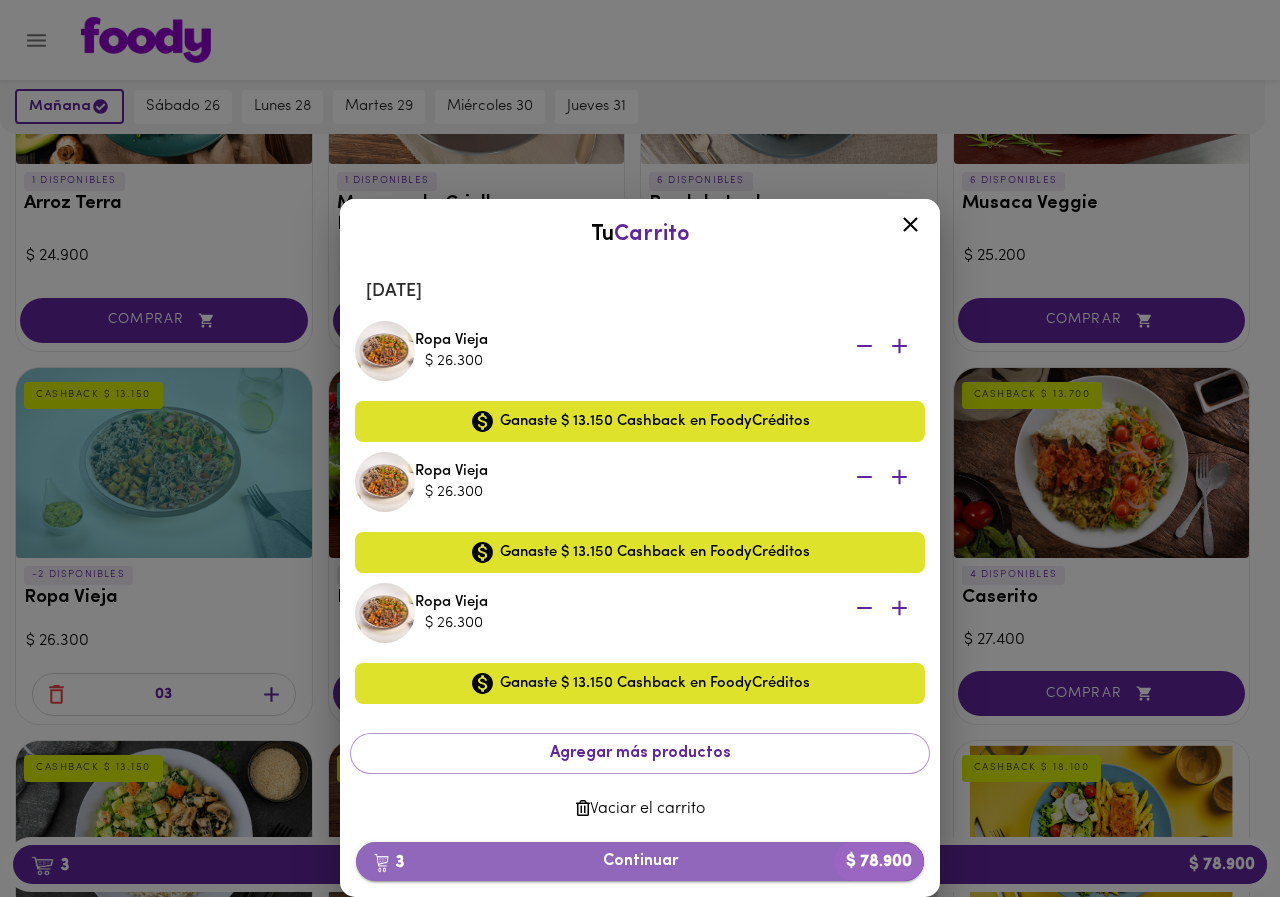 click on "3 Continuar $ 78.900" at bounding box center (640, 861) 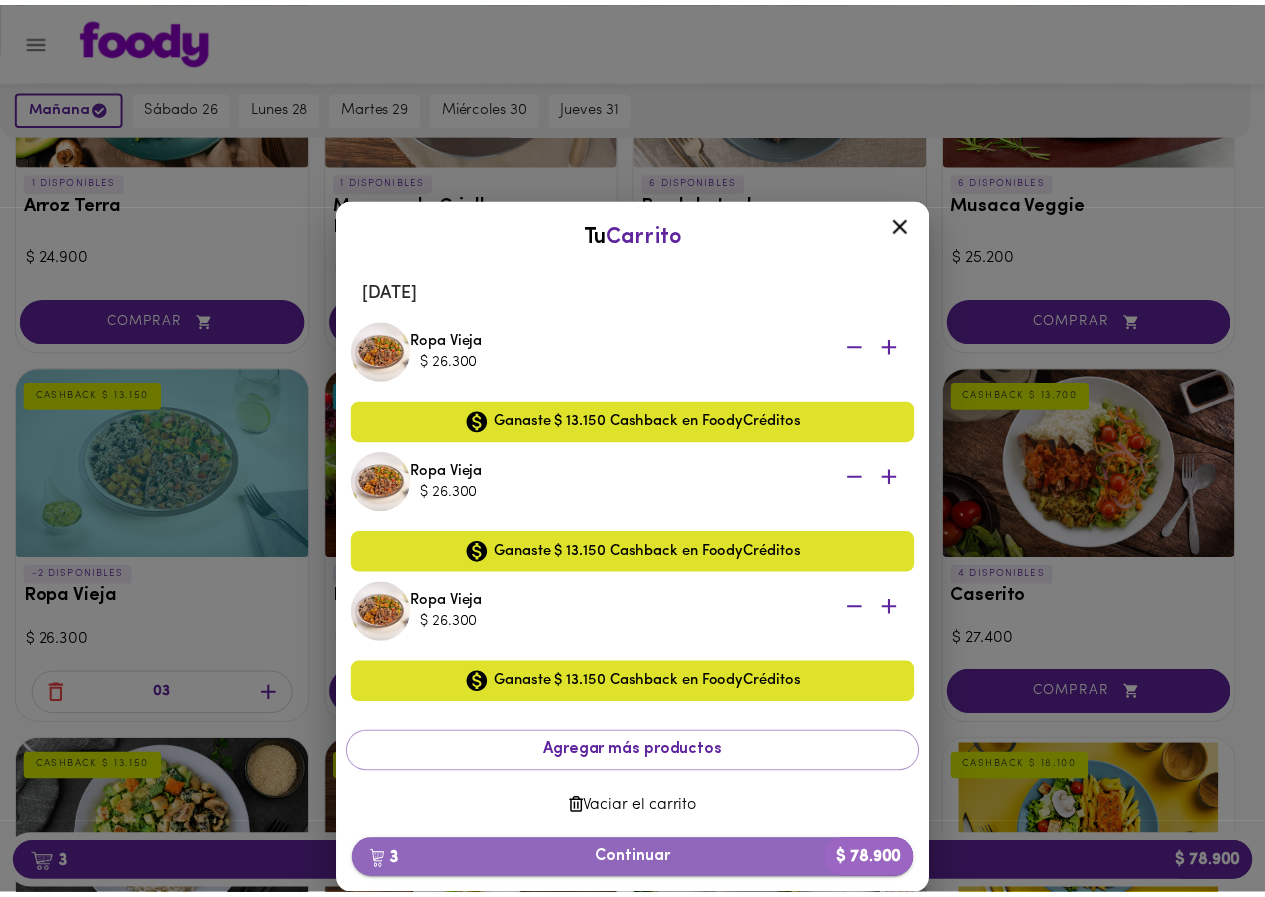 scroll, scrollTop: 0, scrollLeft: 0, axis: both 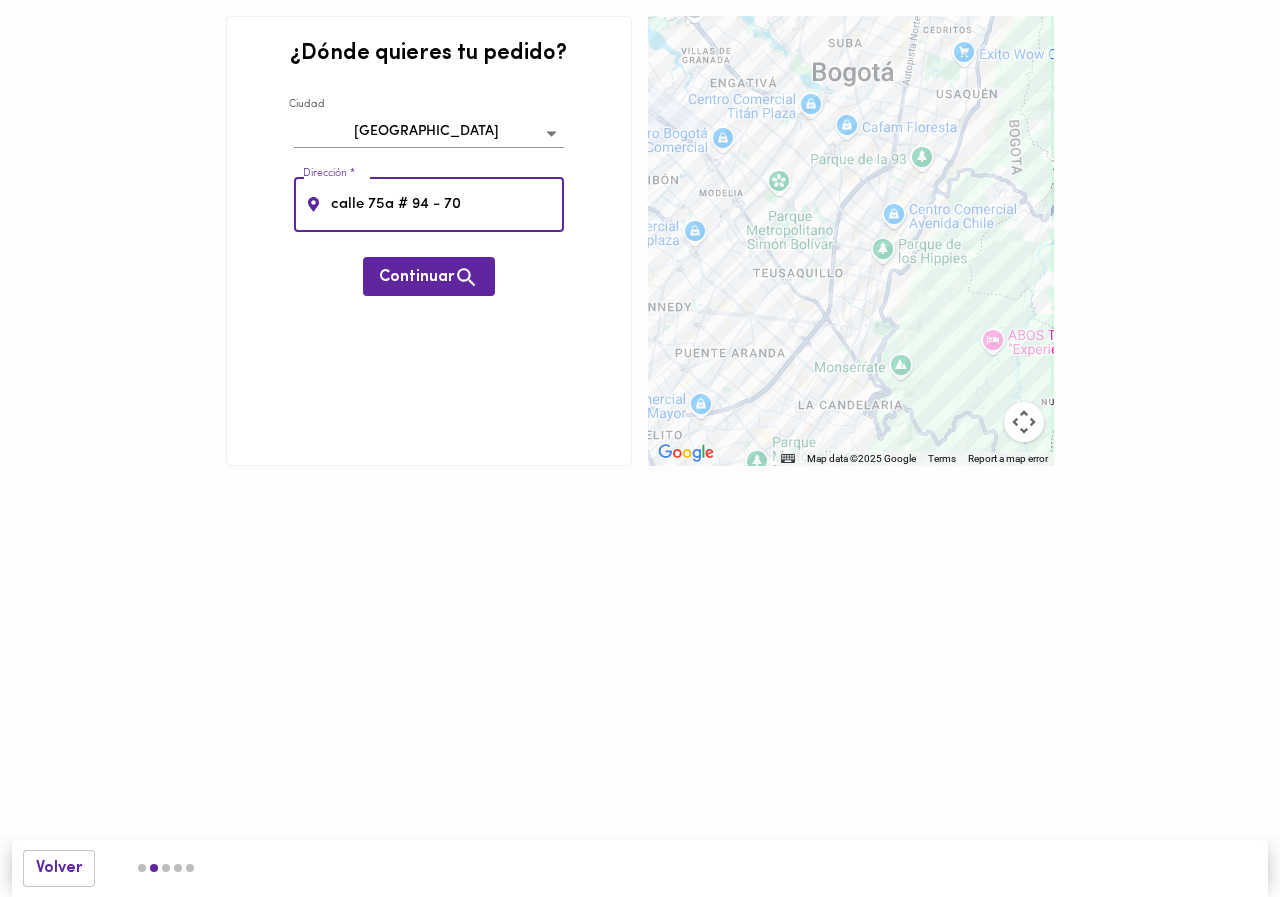 type on "calle 75a # 94 - 70" 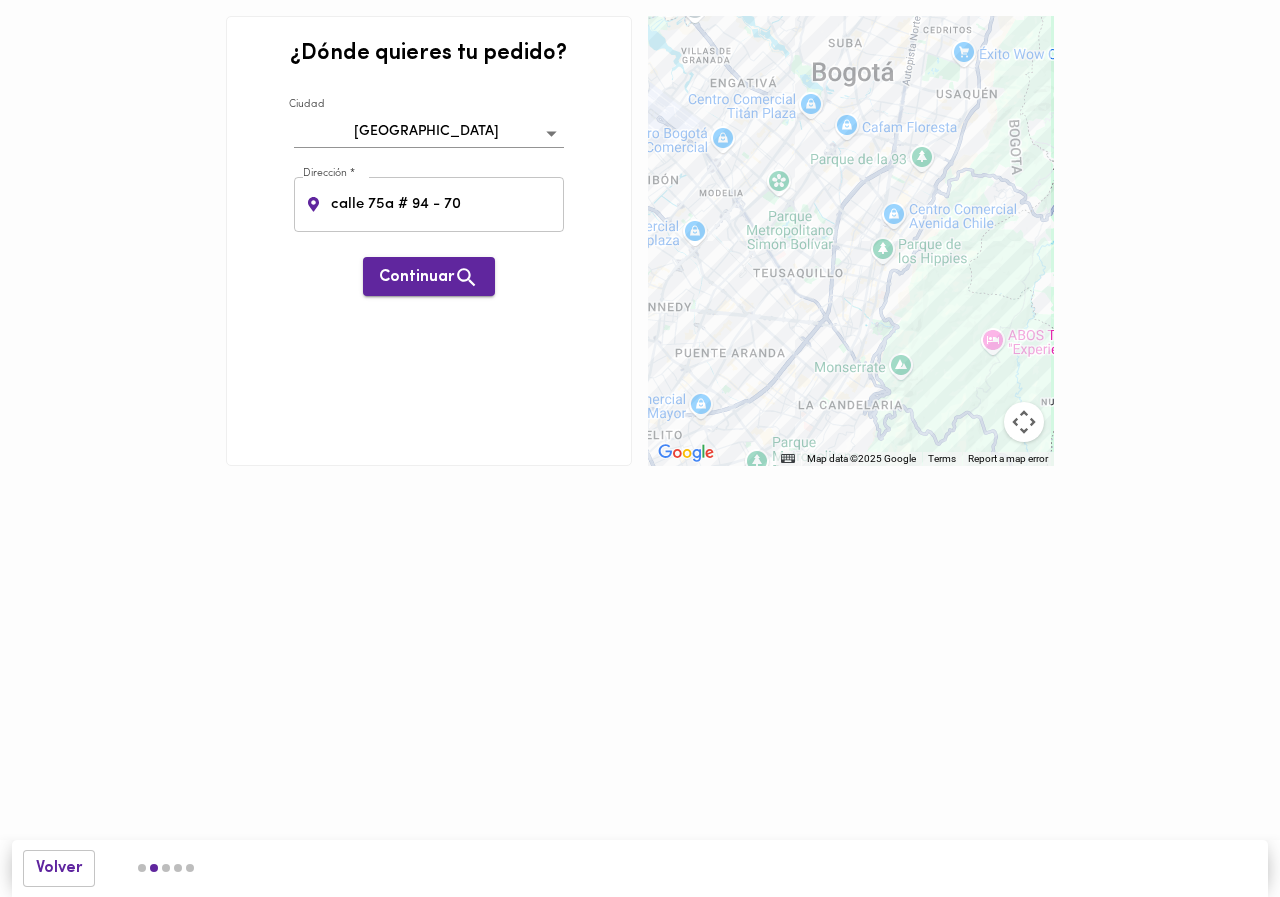 drag, startPoint x: 438, startPoint y: 296, endPoint x: 439, endPoint y: 284, distance: 12.0415945 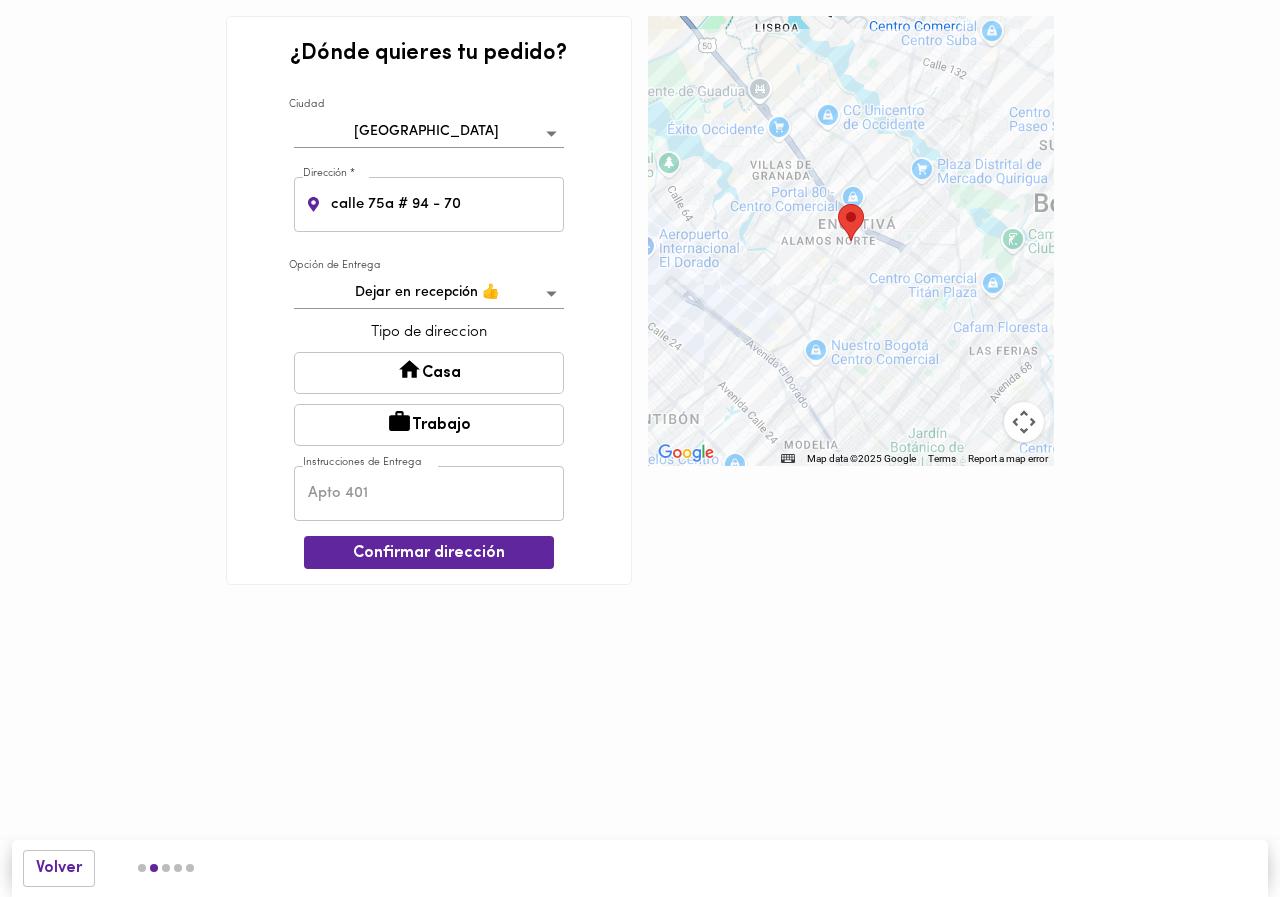 click on "¿Dónde quieres tu pedido? Ciudad Bogotá bogota Dirección * calle 75a # 94 - 70 Dirección * Opción de Entrega Dejar en recepción 👍 leave-at-reception Tipo de direccion Casa Trabajo Instrucciones de Entrega Instrucciones de Entrega Confirmar dirección ← Move left → Move right ↑ Move up ↓ Move down + Zoom in - Zoom out Home Jump left by 75% End Jump right by 75% Page Up Jump up by 75% Page Down Jump down by 75% To navigate, press the arrow keys. Map Data Map data ©2025 Google Map data ©2025 Google 1 km  Click to toggle between metric and imperial units Terms Report a map error    Volver  Podemos entregarte tu plato [DATE] No tenemos cobertura en tu zona [DATE]. Programa tu plato para  [DATE]  con  envío gratis . Aceptar" at bounding box center [640, 322] 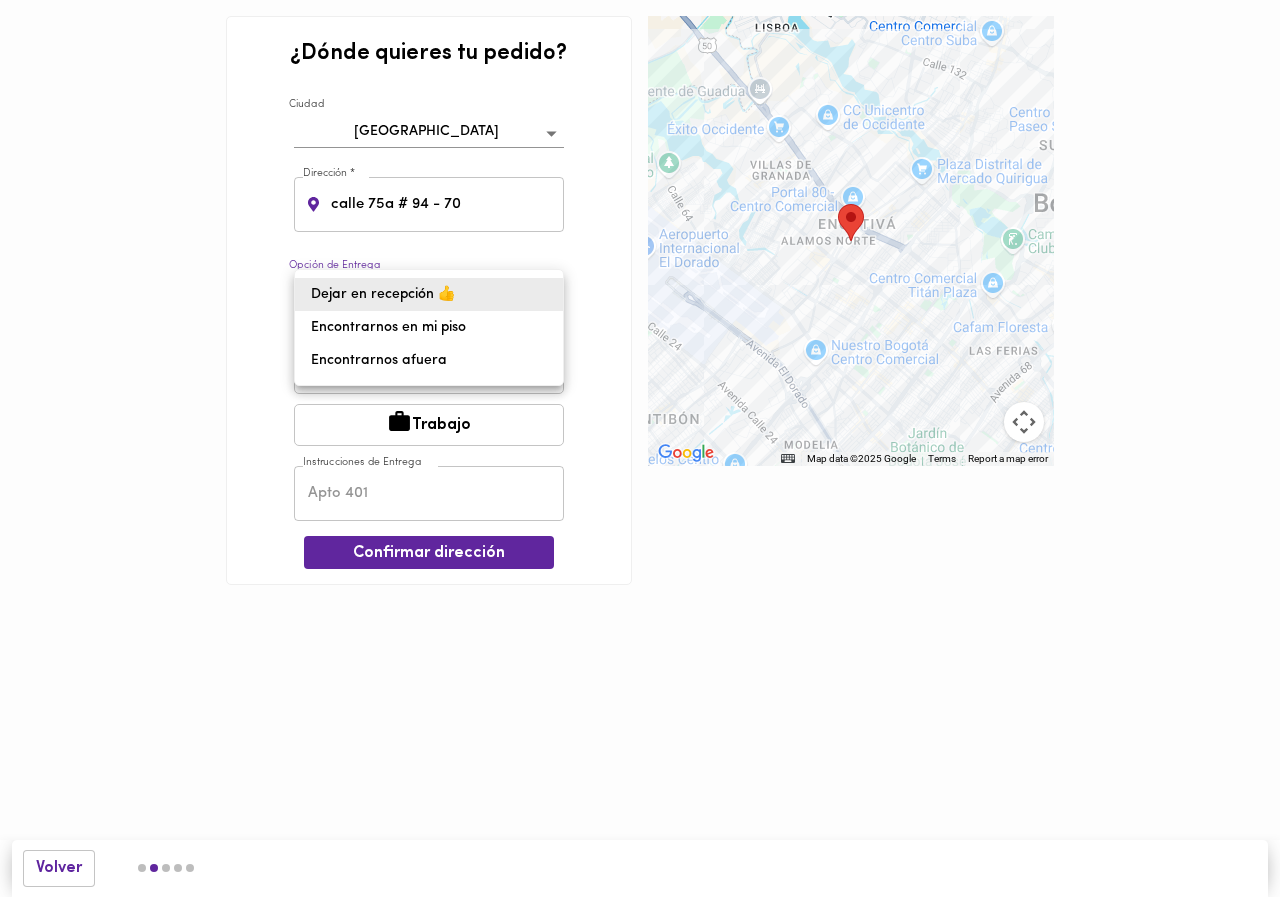 click on "Encontrarnos afuera" at bounding box center [429, 360] 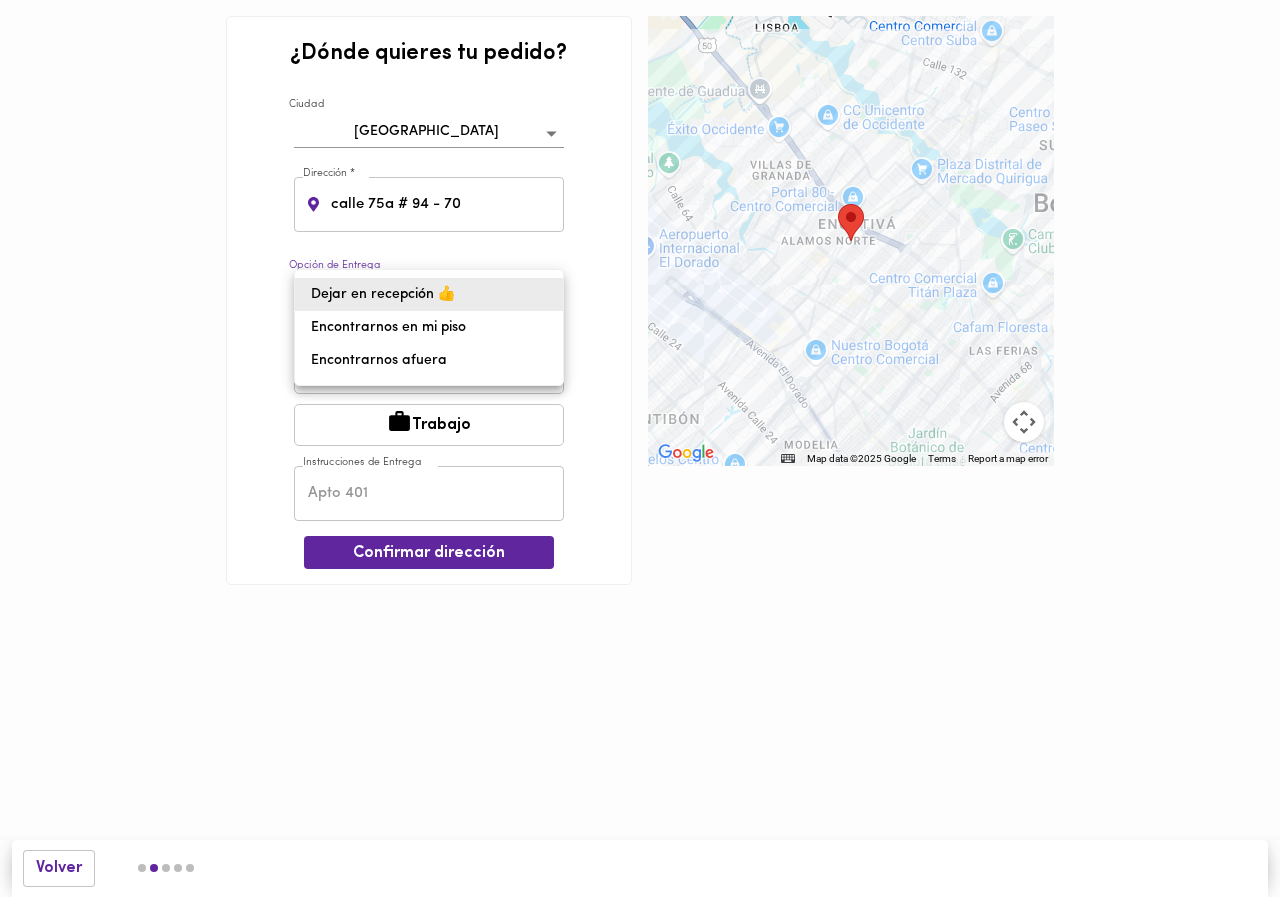 type on "meet-outside" 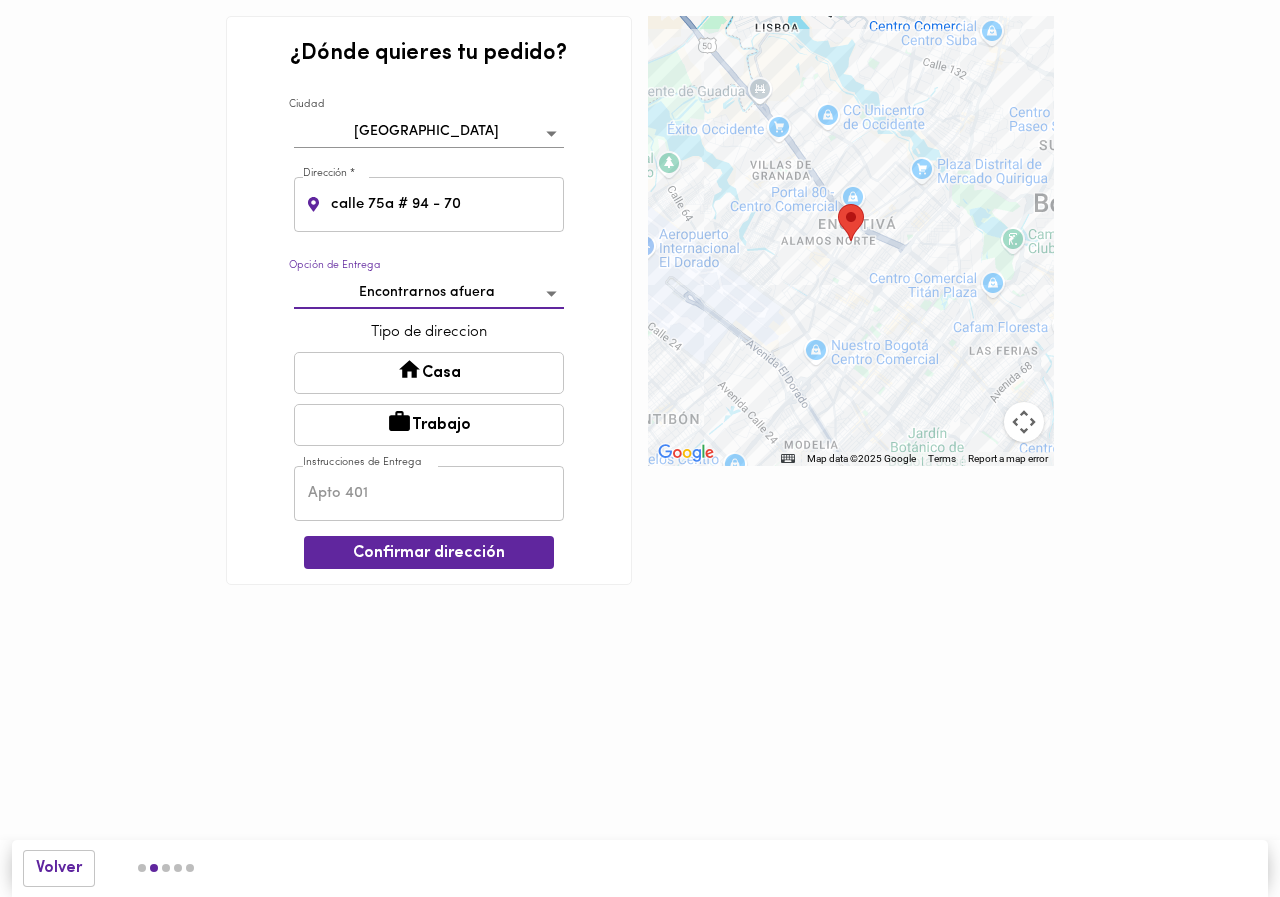 click on "Casa" at bounding box center [429, 373] 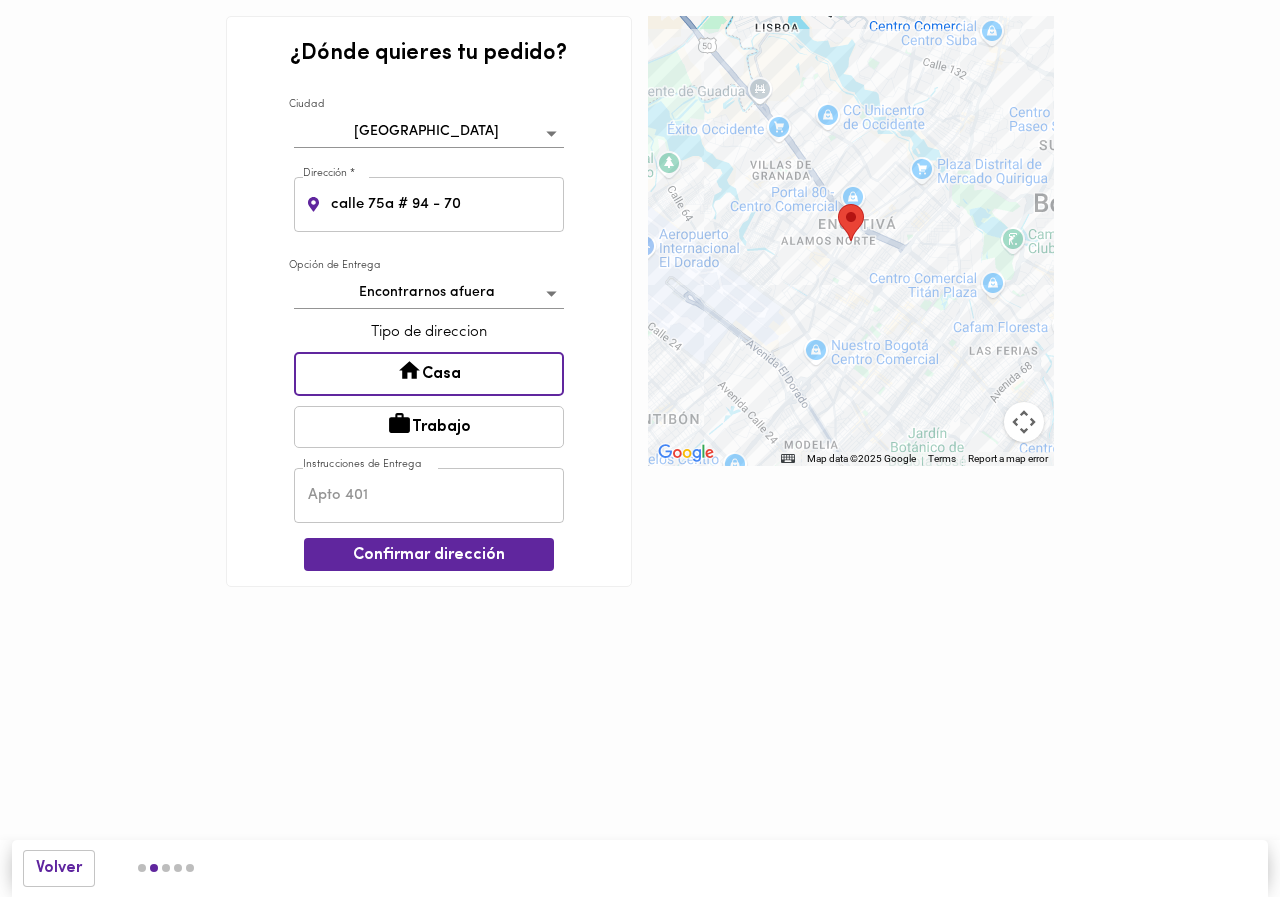 click at bounding box center [429, 495] 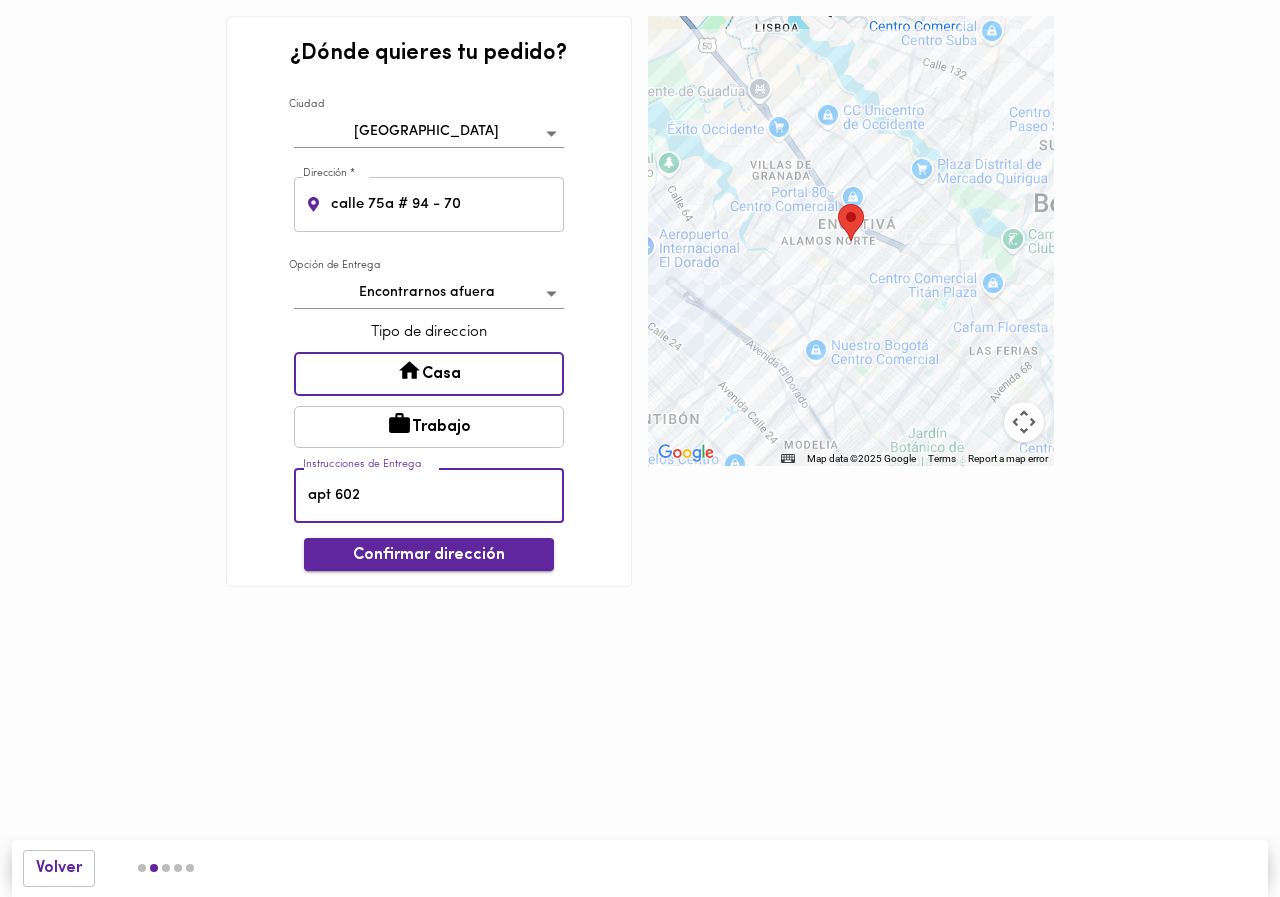 type on "apt 602" 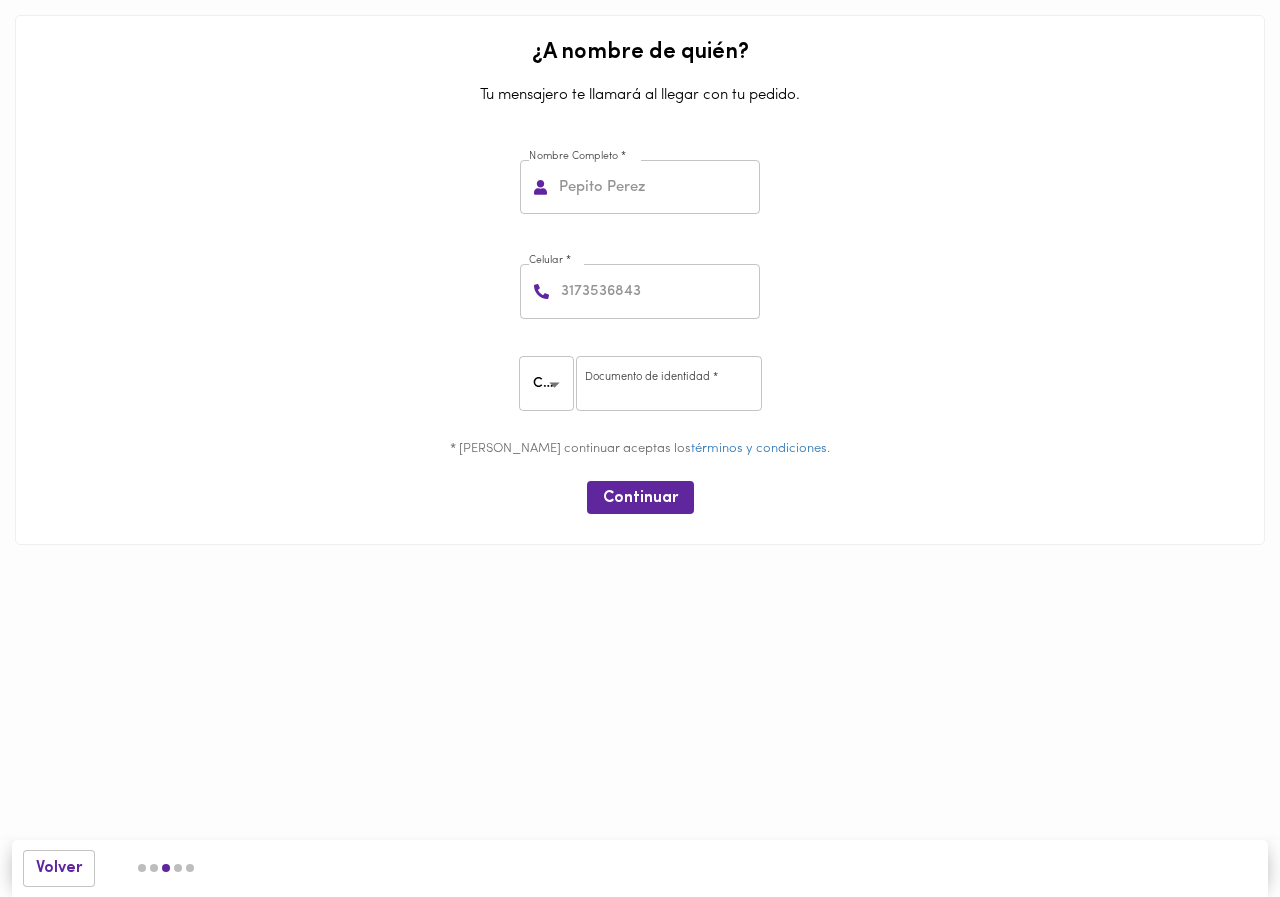 click at bounding box center [657, 187] 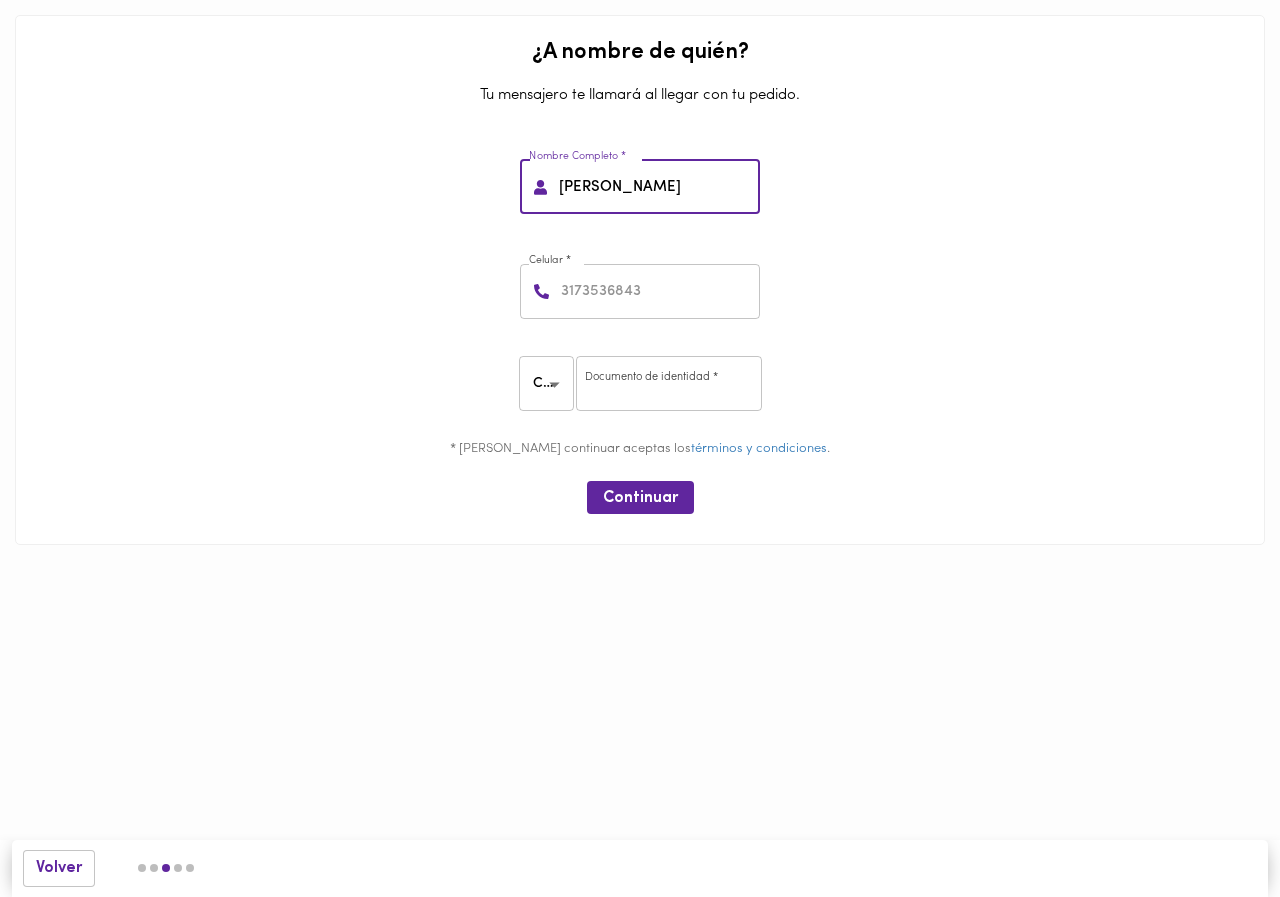 type on "[PERSON_NAME]" 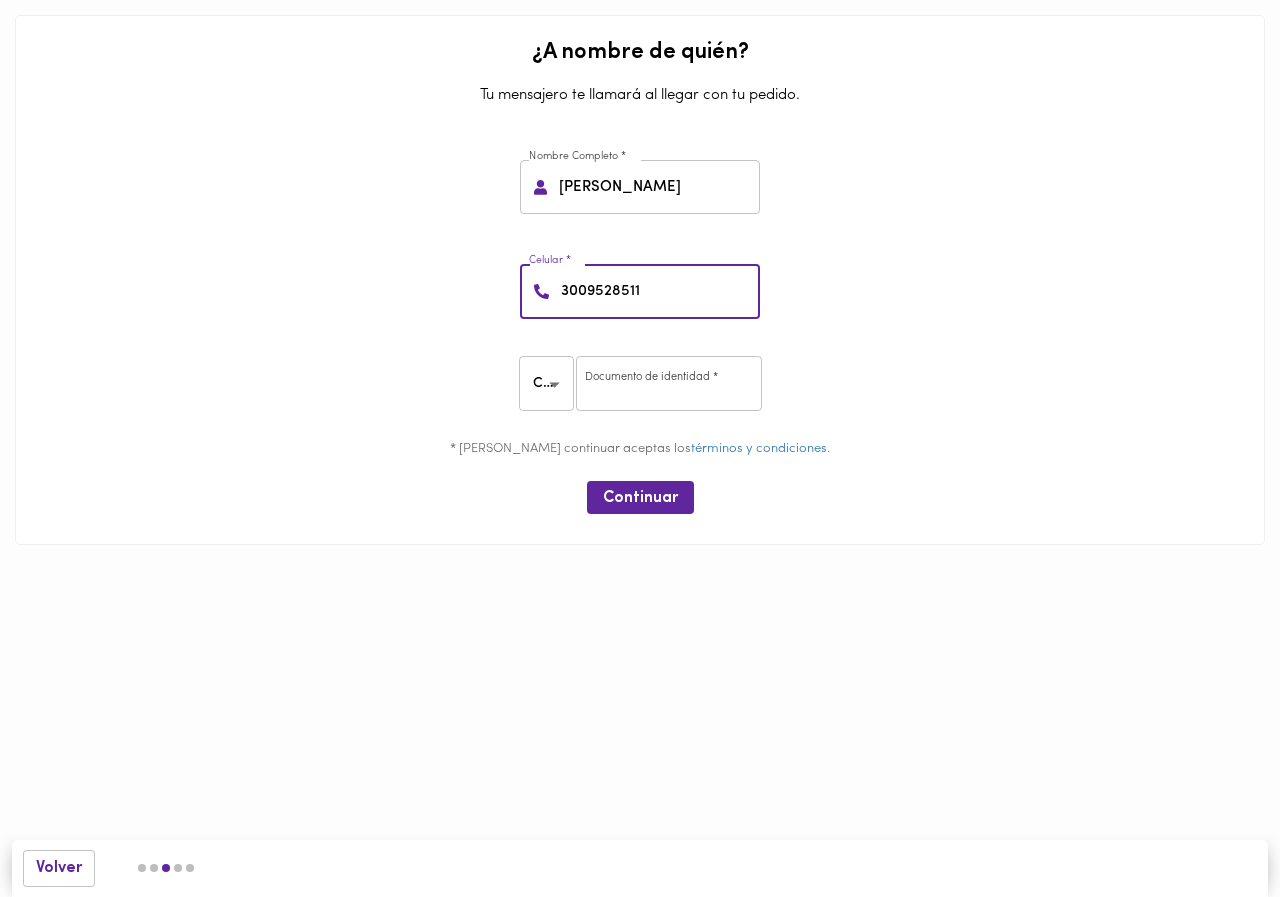 type on "3009528511" 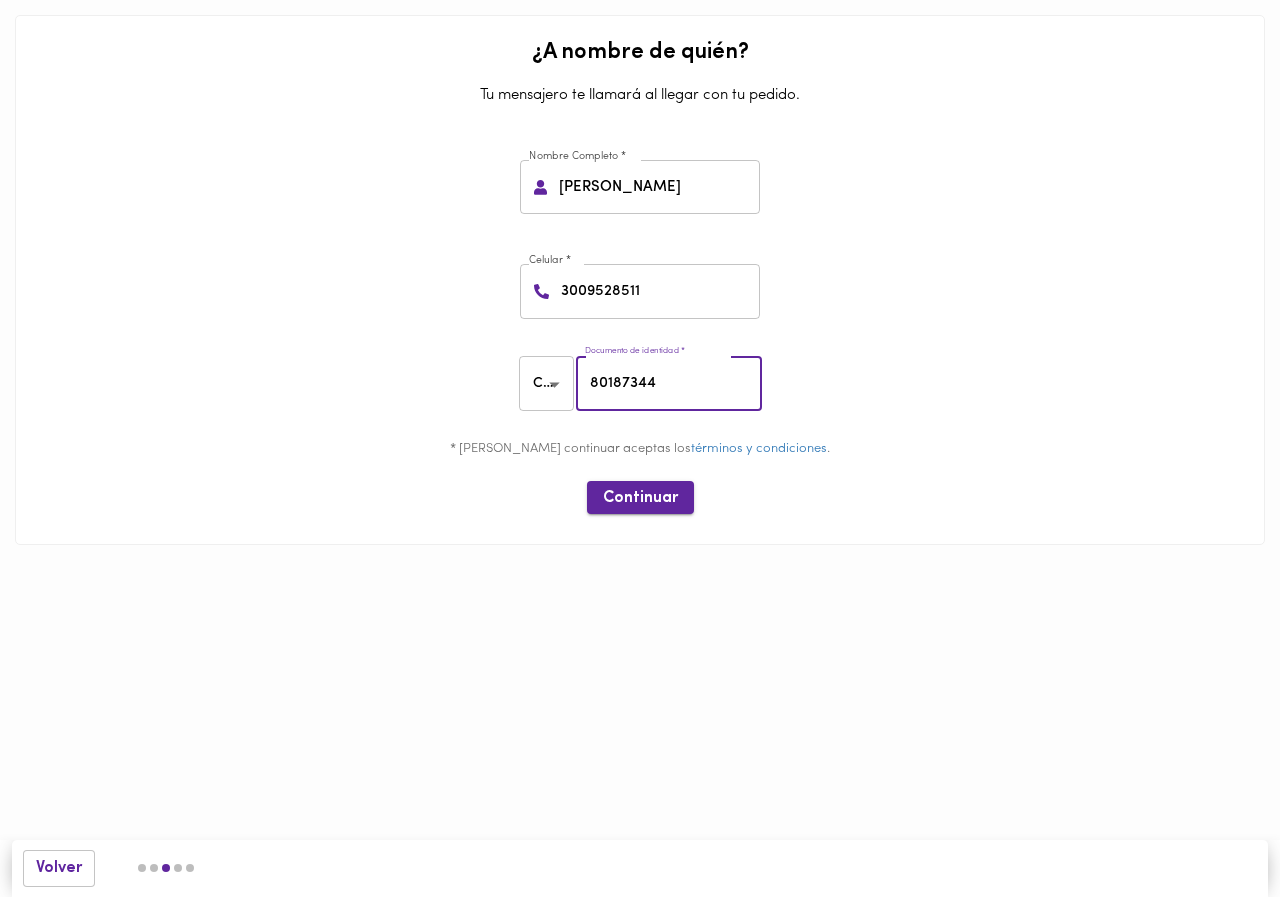 type on "80187344" 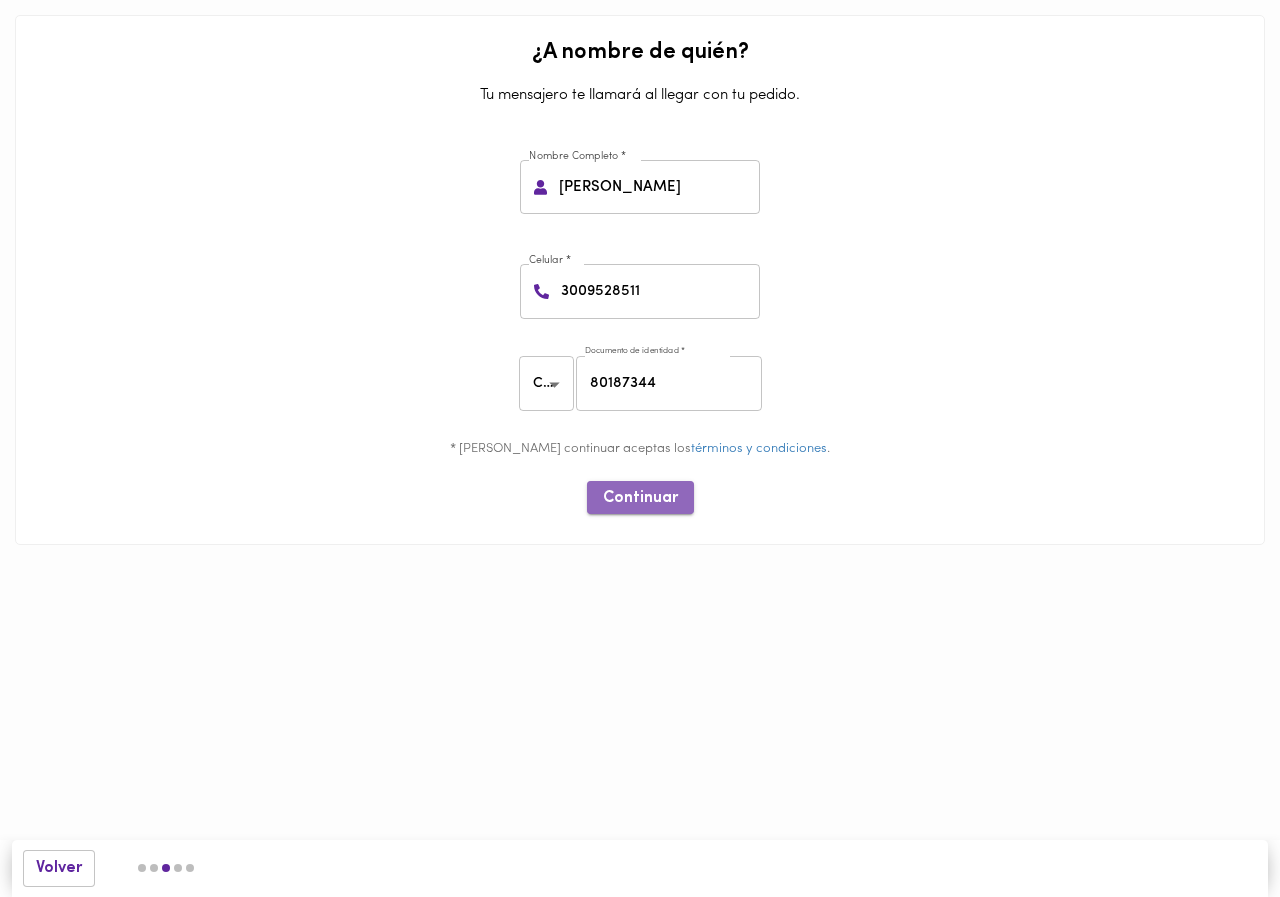 click on "Continuar" at bounding box center [640, 498] 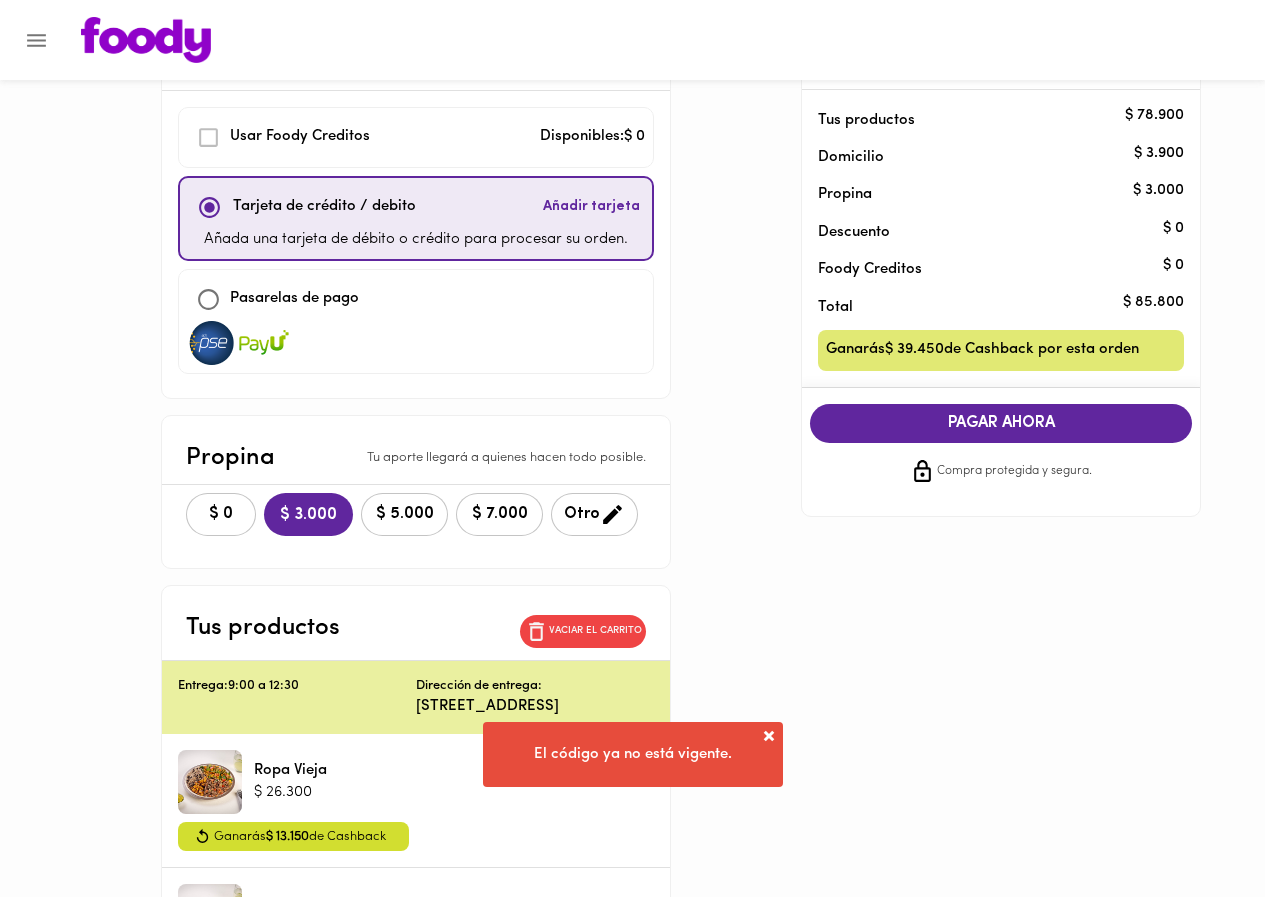 scroll, scrollTop: 100, scrollLeft: 0, axis: vertical 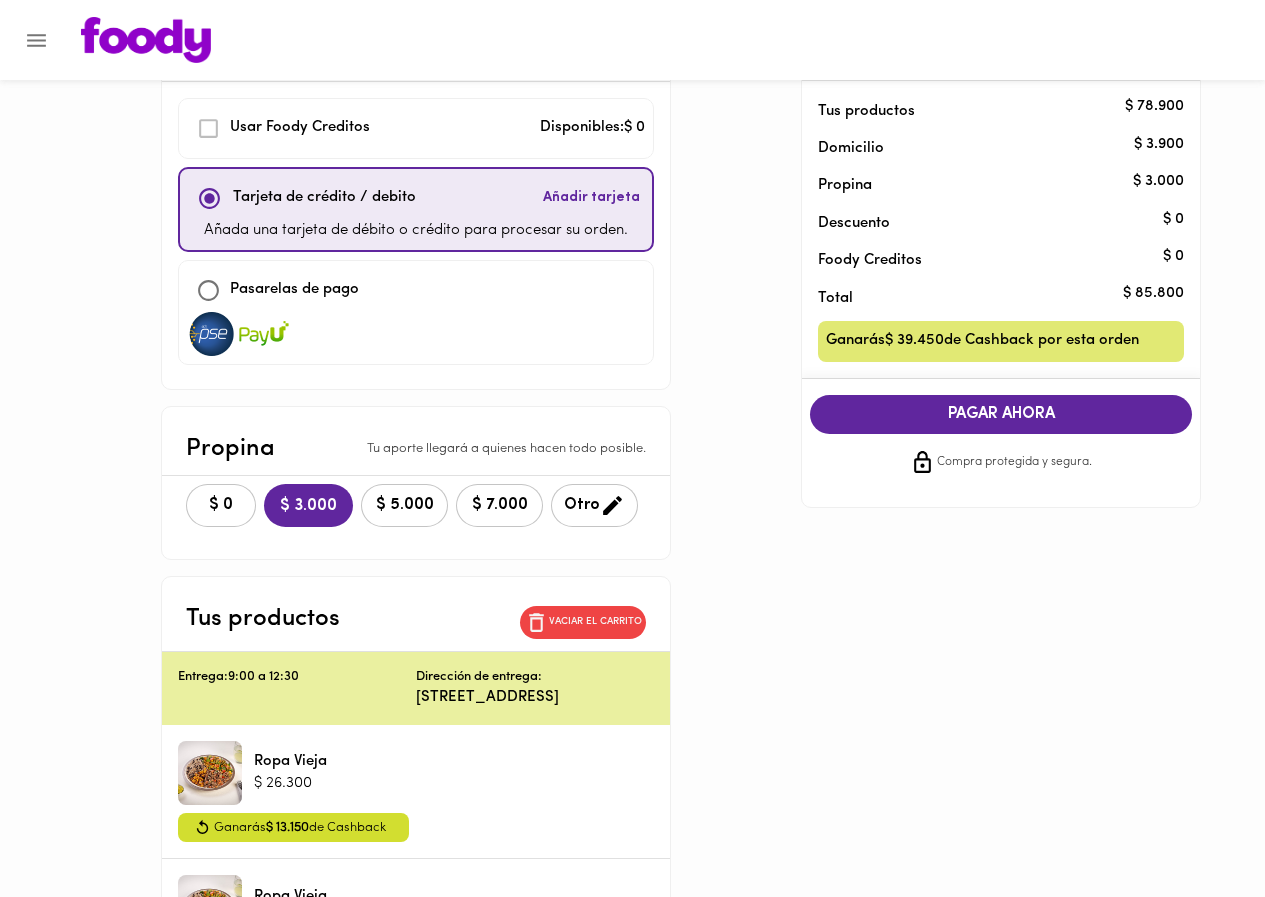 click on "Añadir tarjeta" at bounding box center (591, 198) 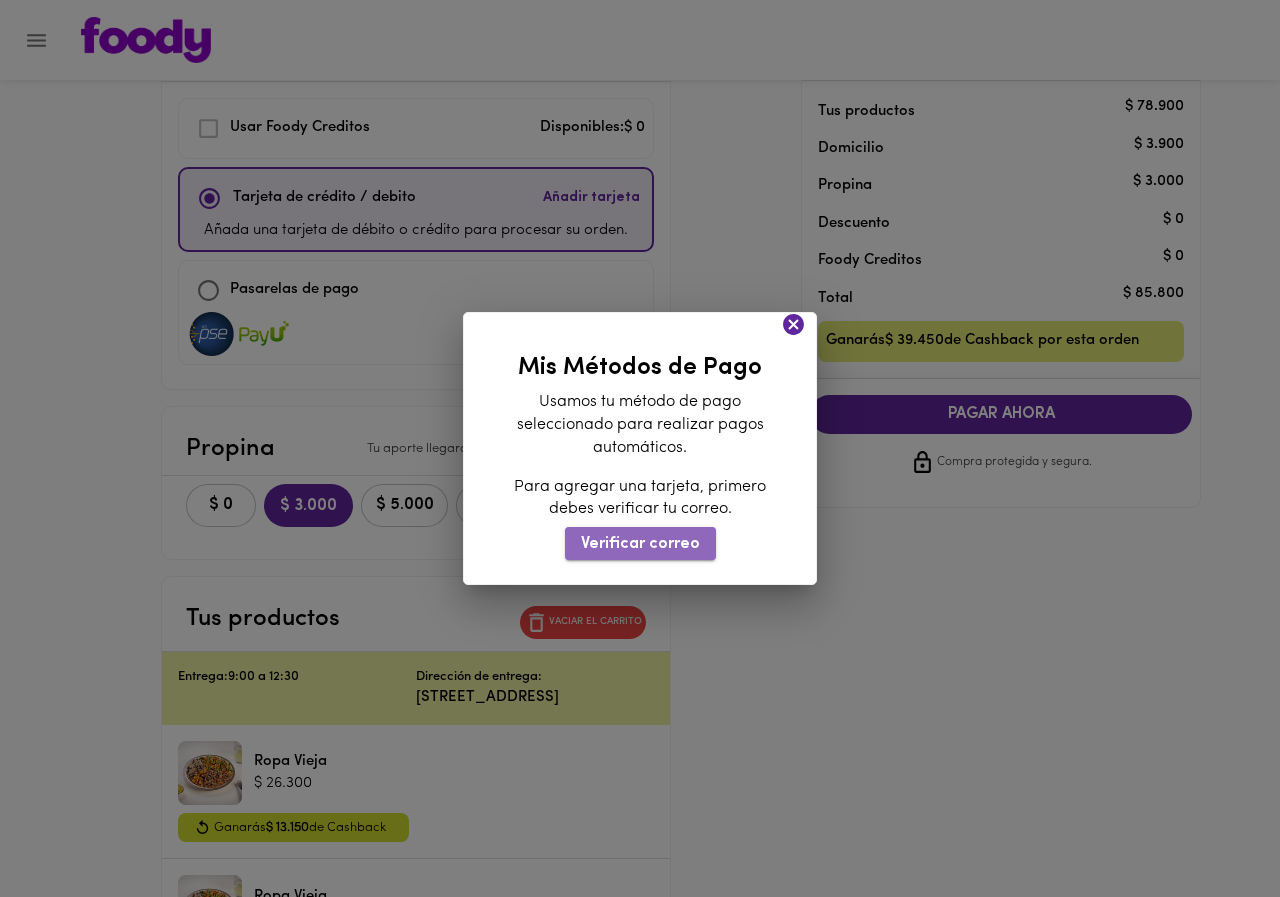 click on "Verificar correo" at bounding box center (640, 544) 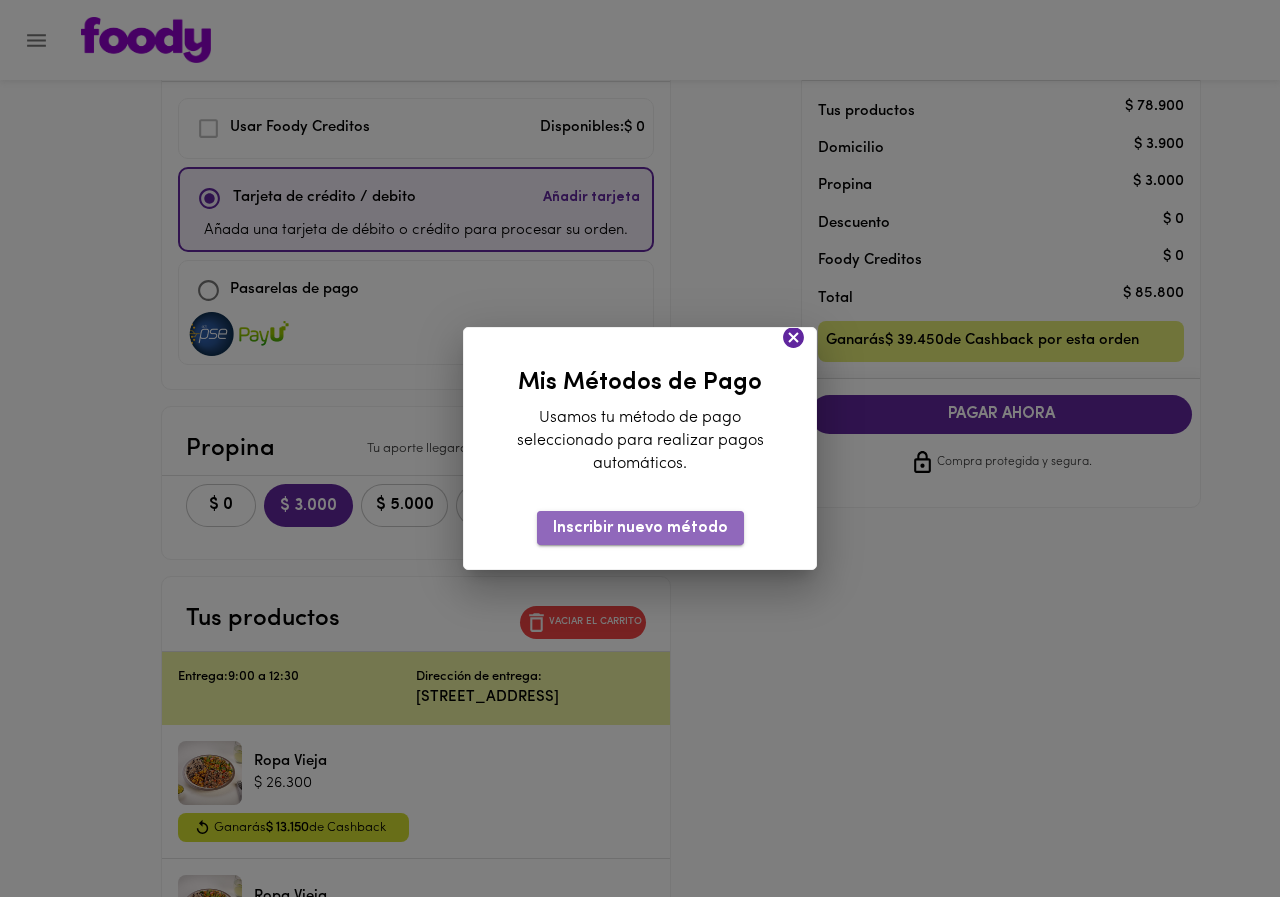 click on "Inscribir nuevo método" at bounding box center (640, 528) 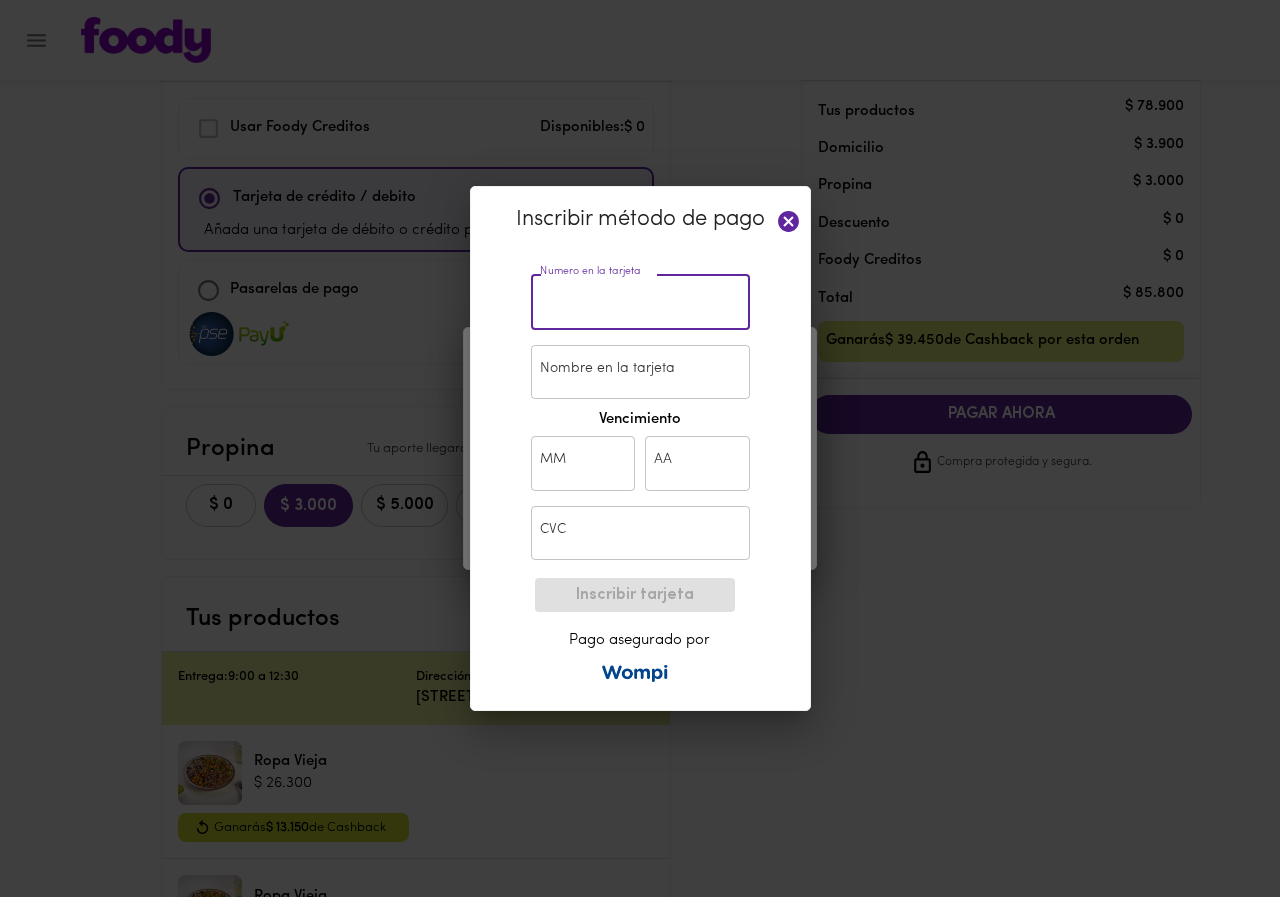 click at bounding box center (640, 302) 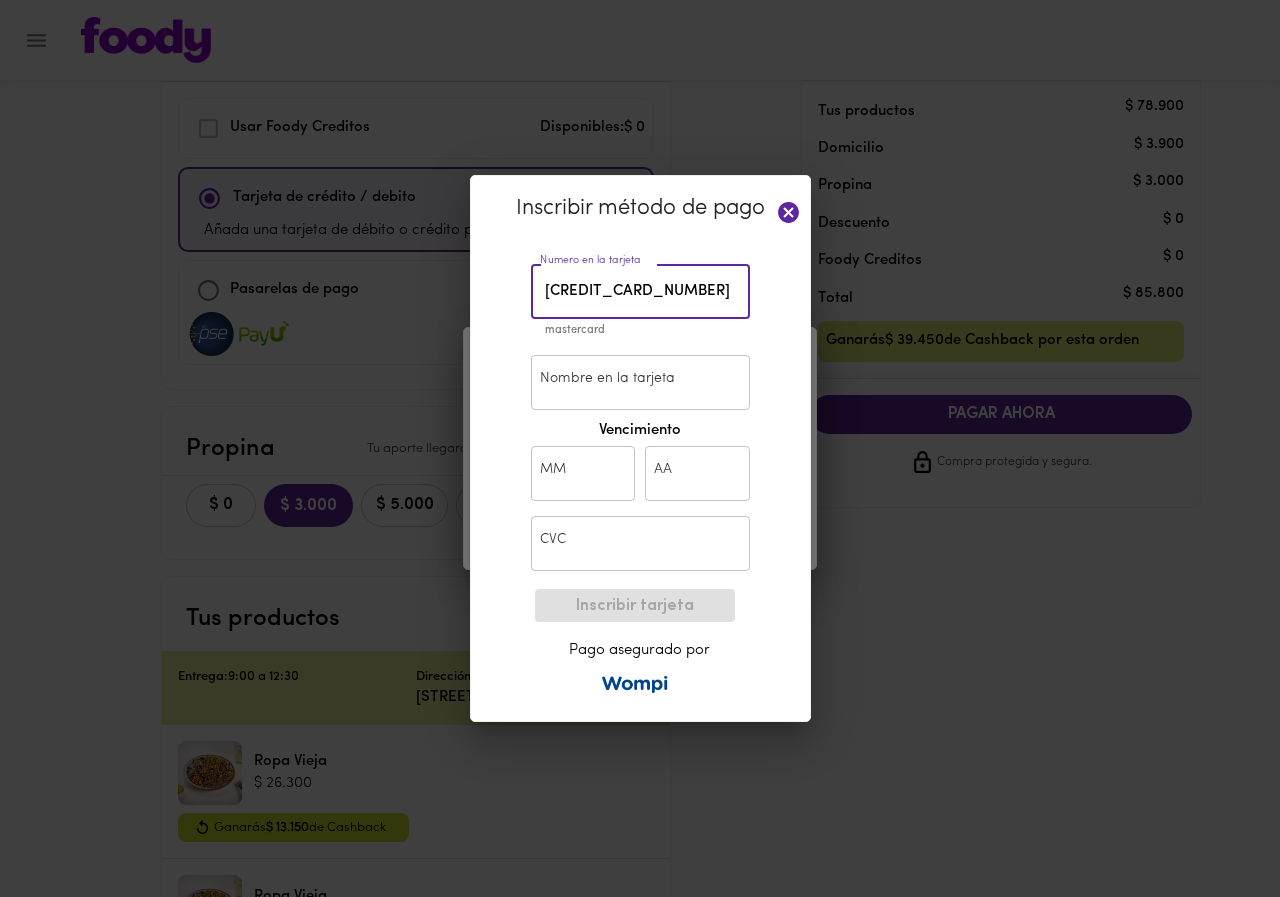type on "[CREDIT_CARD_NUMBER]" 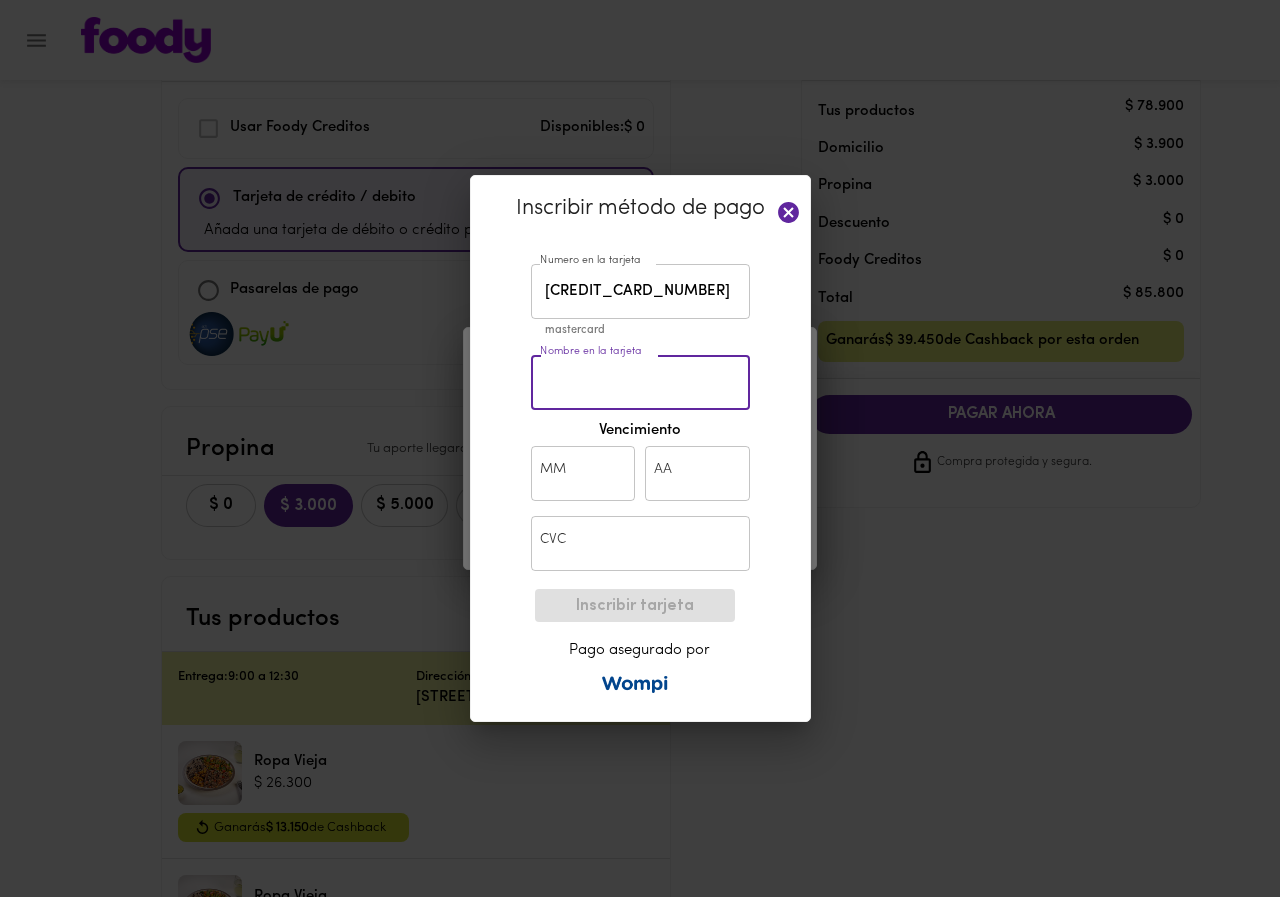 click on "Nombre en la tarjeta" at bounding box center [640, 382] 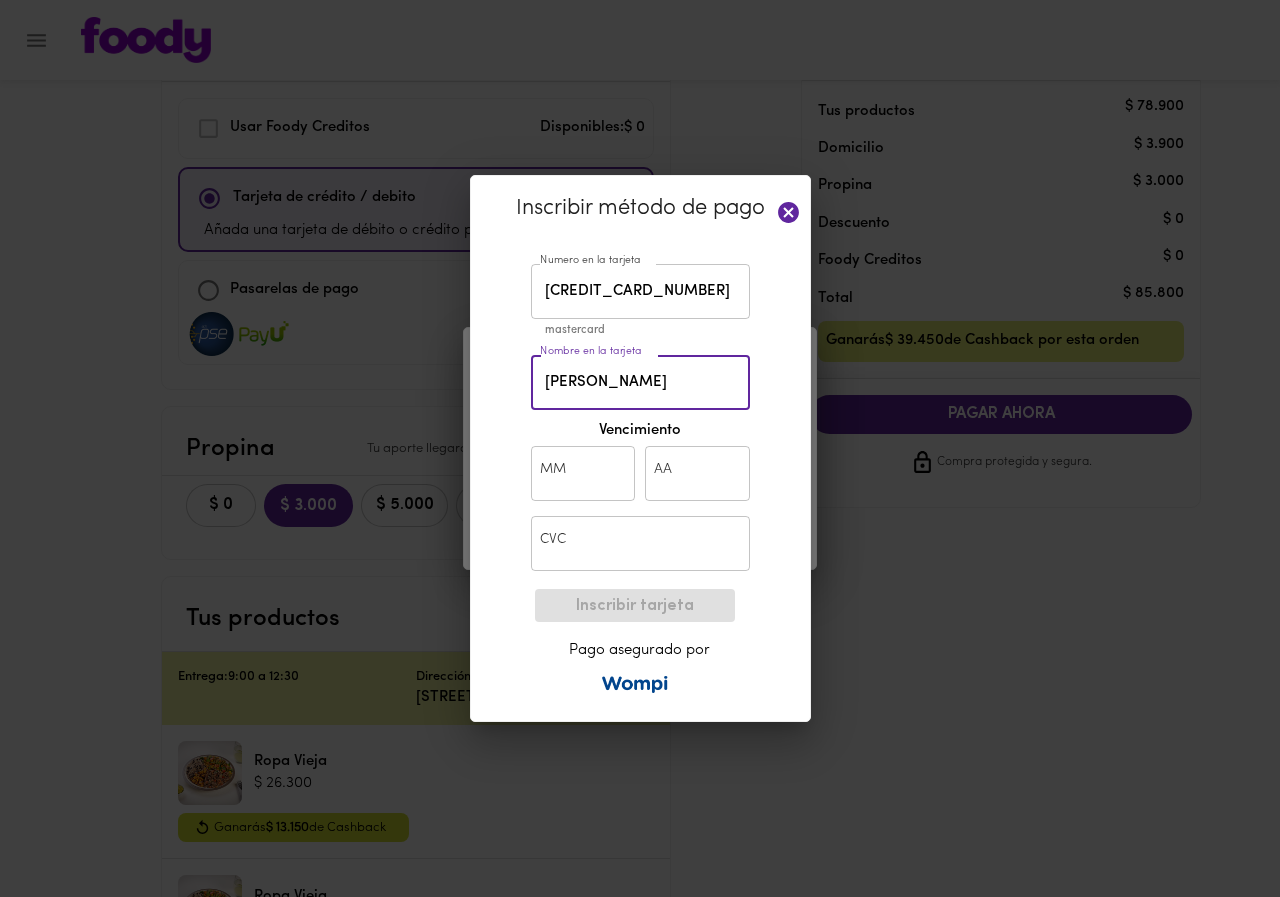 type on "[PERSON_NAME]" 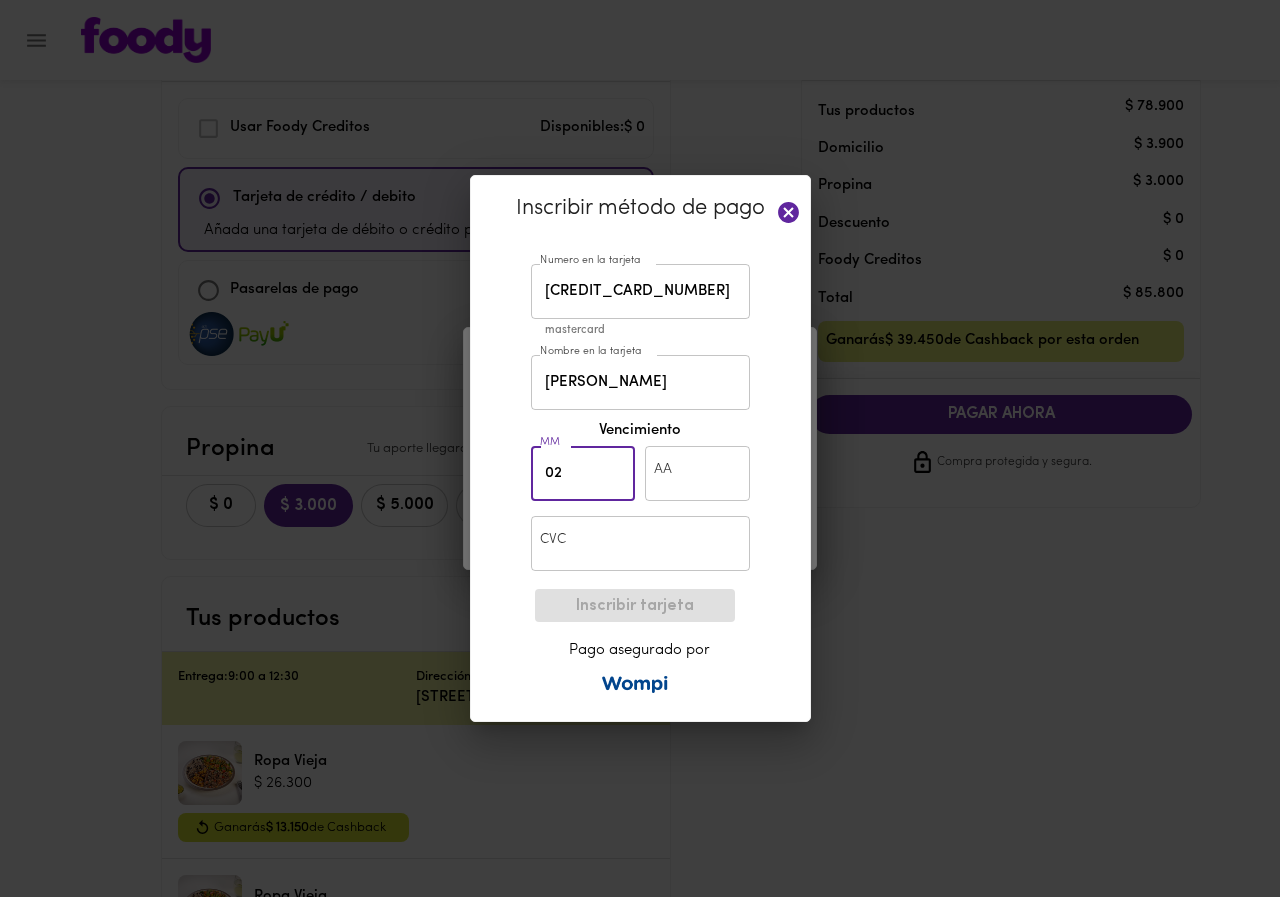 type on "02" 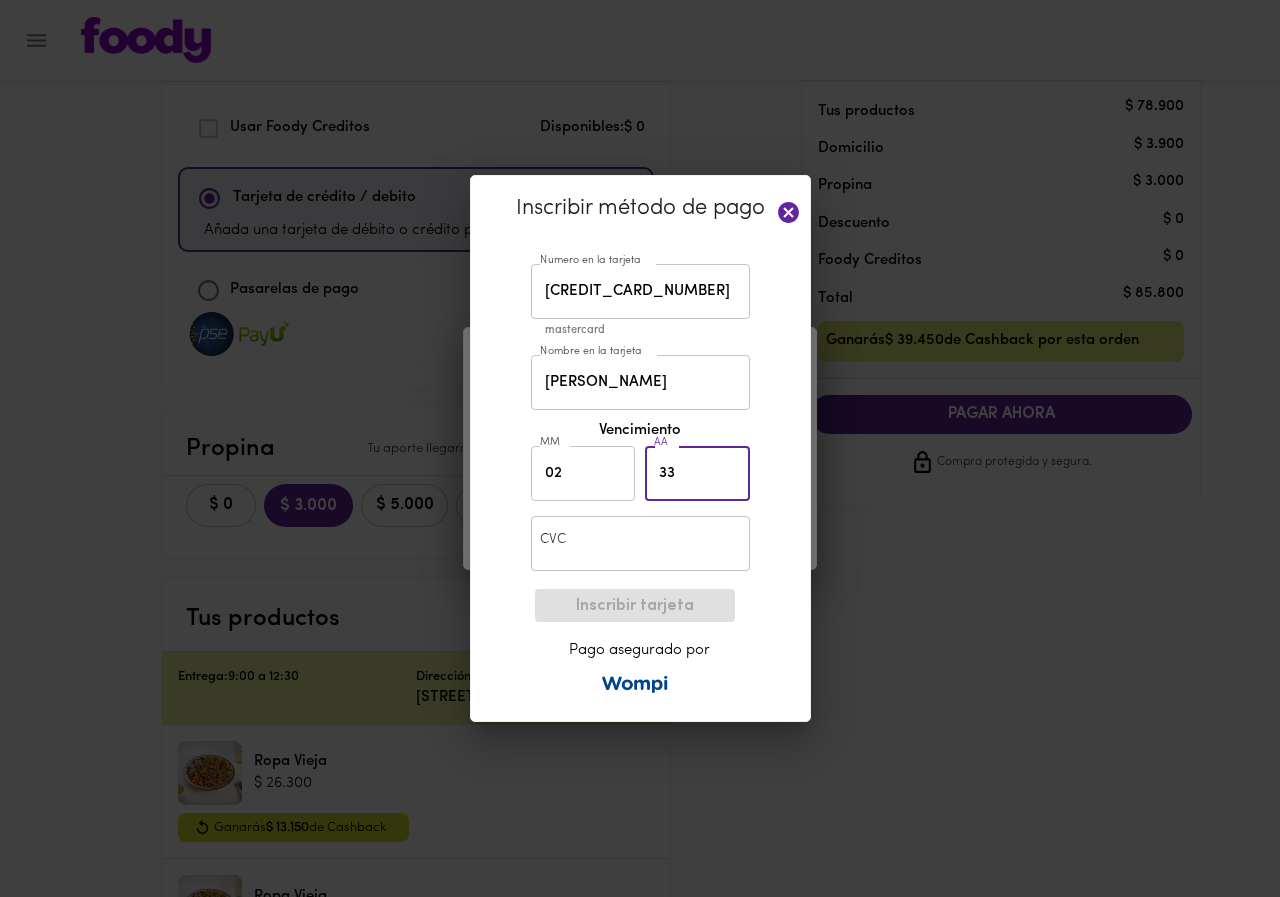 type on "33" 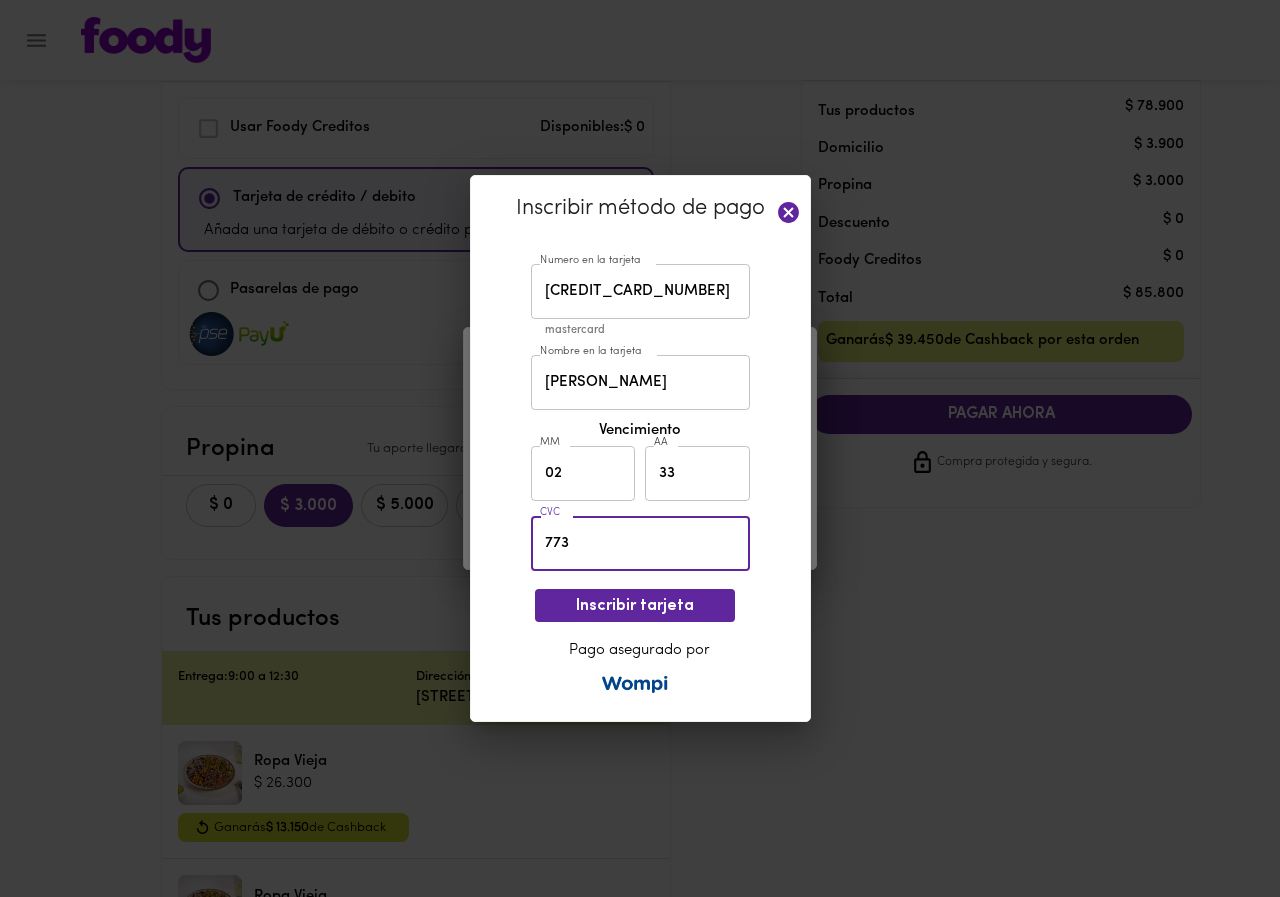 type on "773" 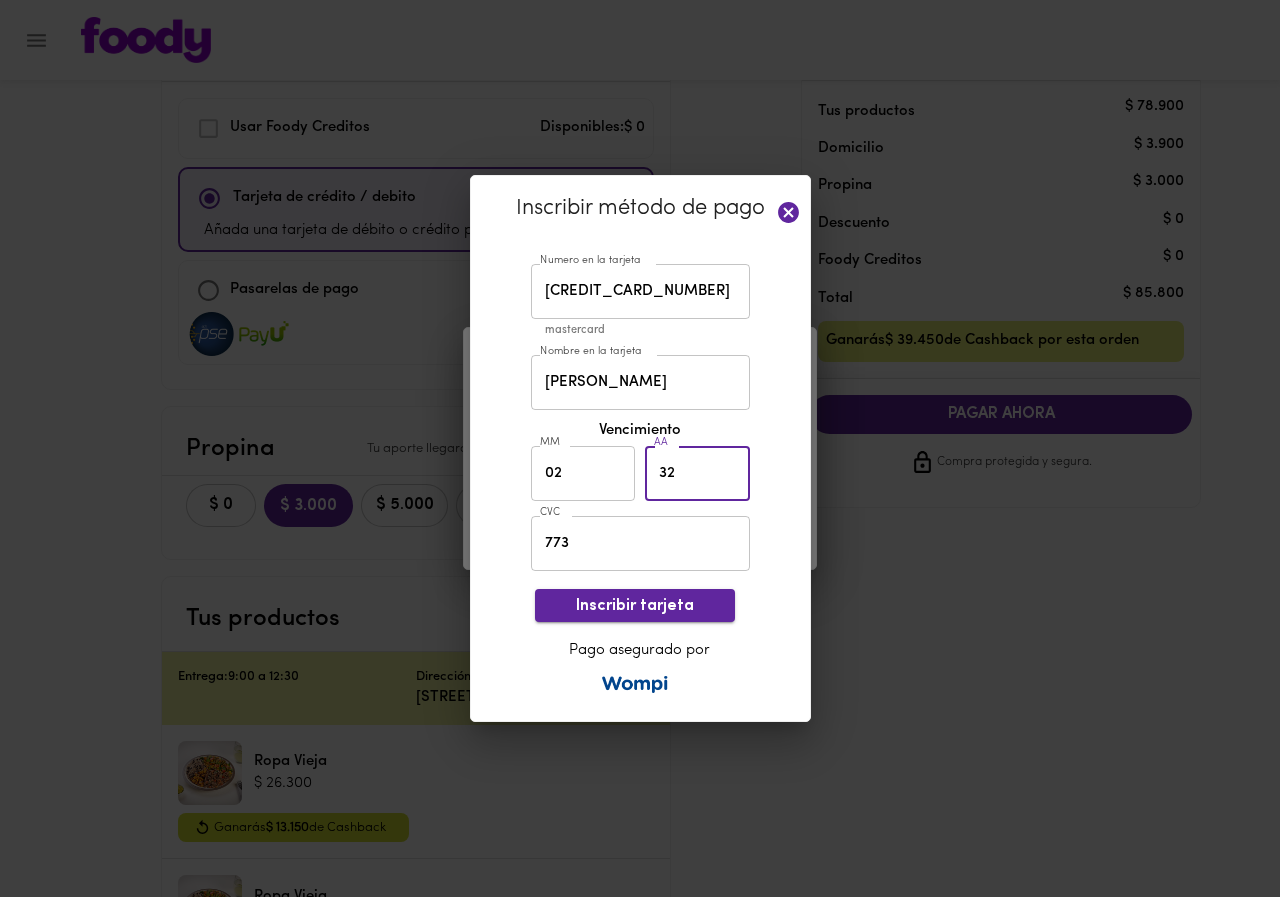 type on "32" 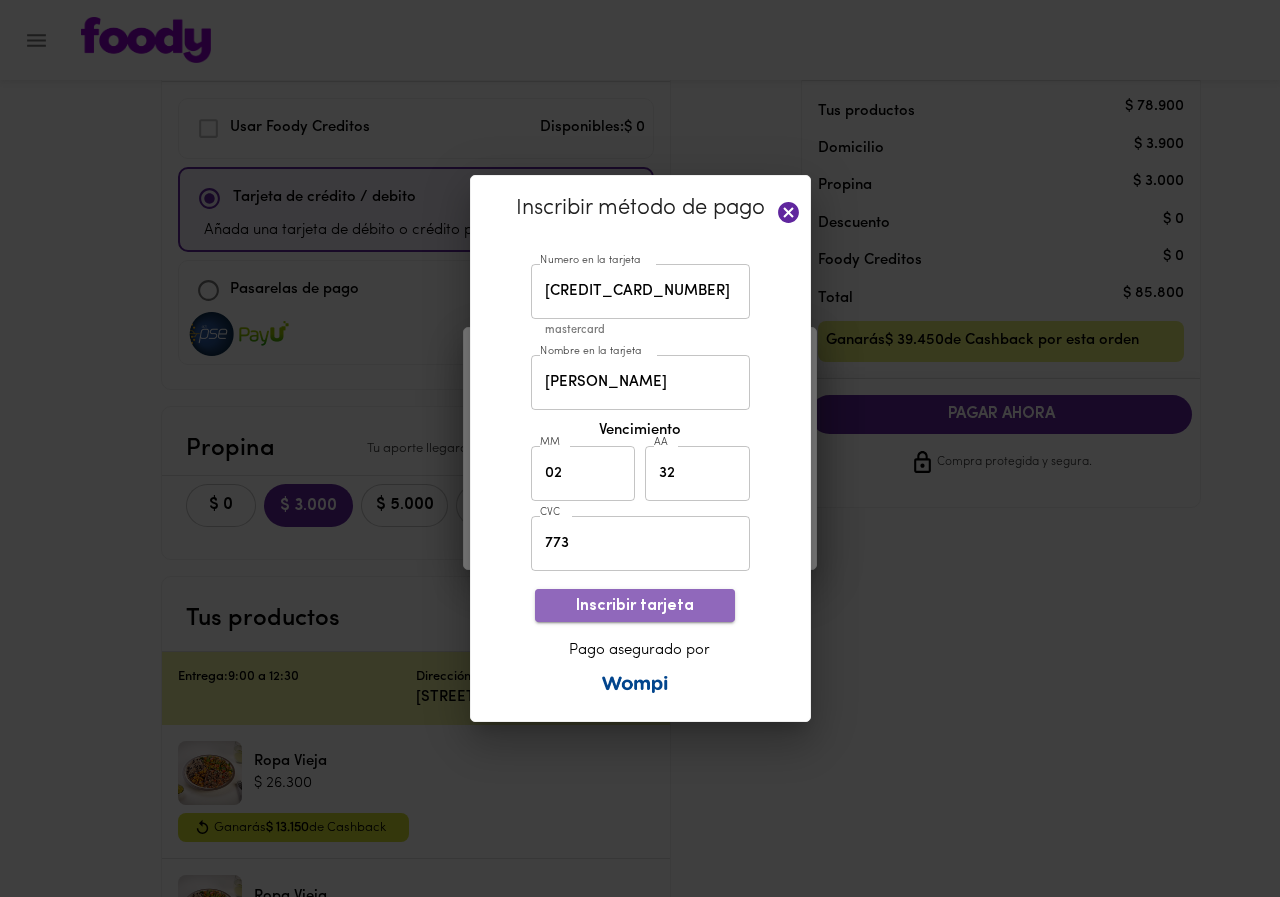 click on "Inscribir tarjeta" at bounding box center (635, 606) 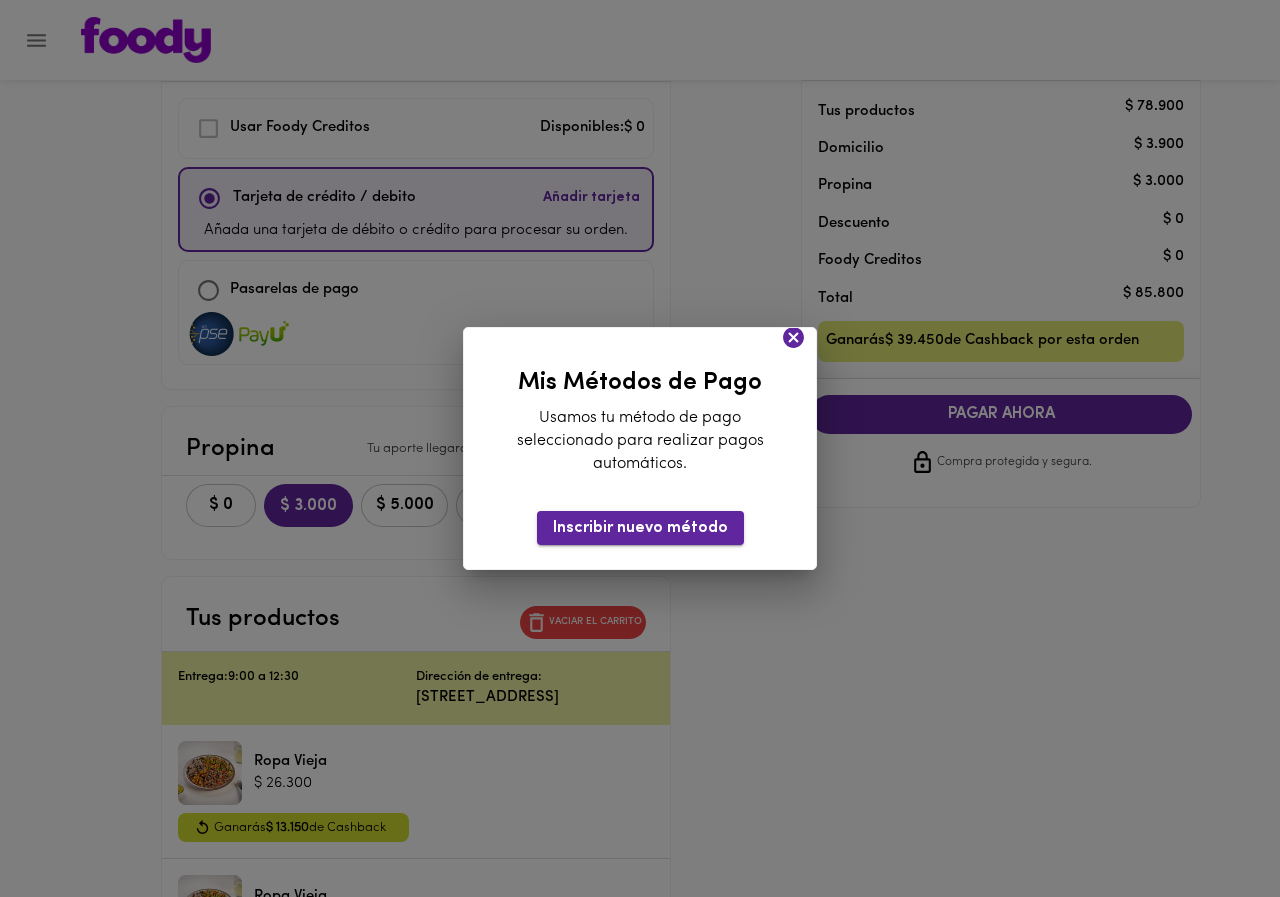 click on "Inscribir nuevo método" at bounding box center [640, 528] 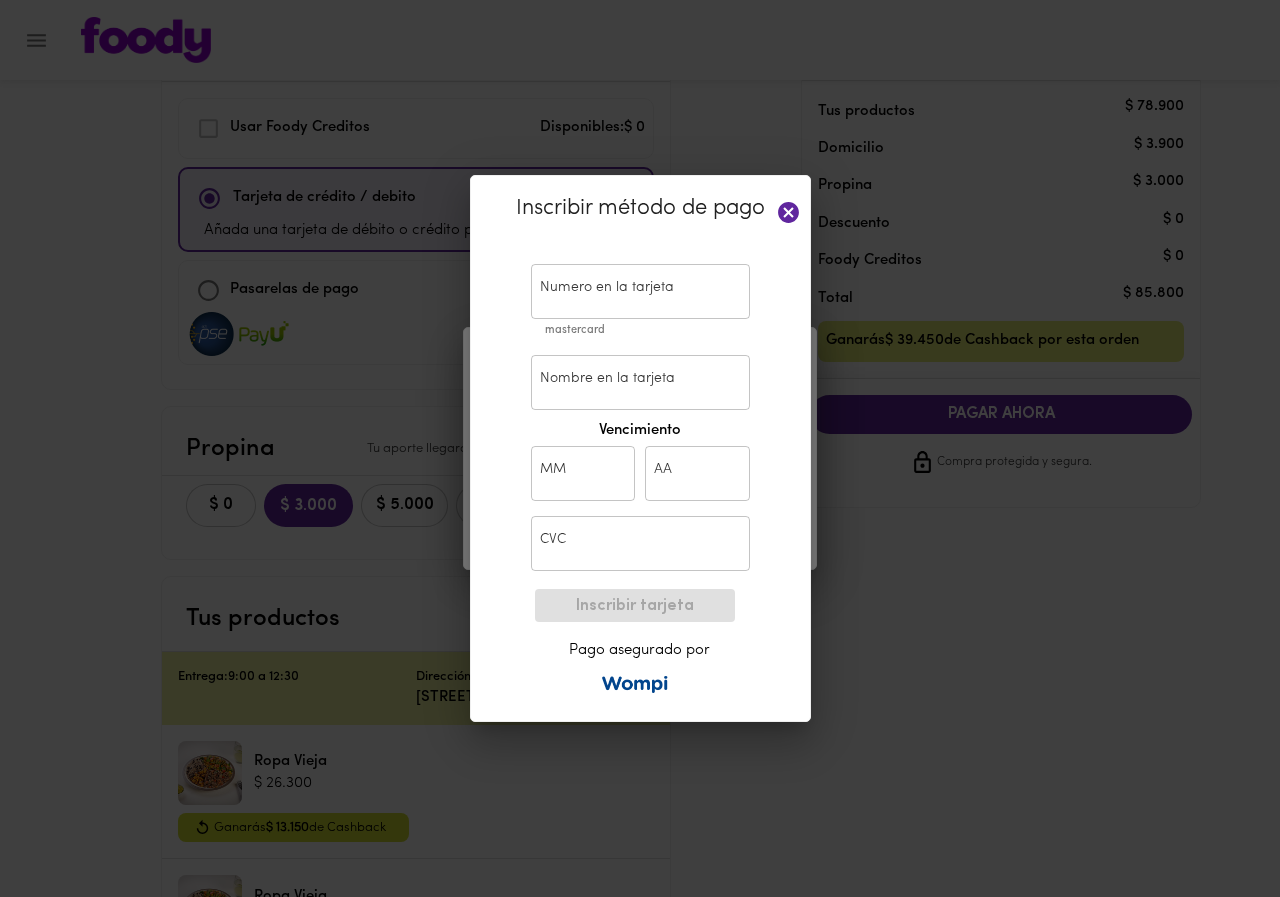 click 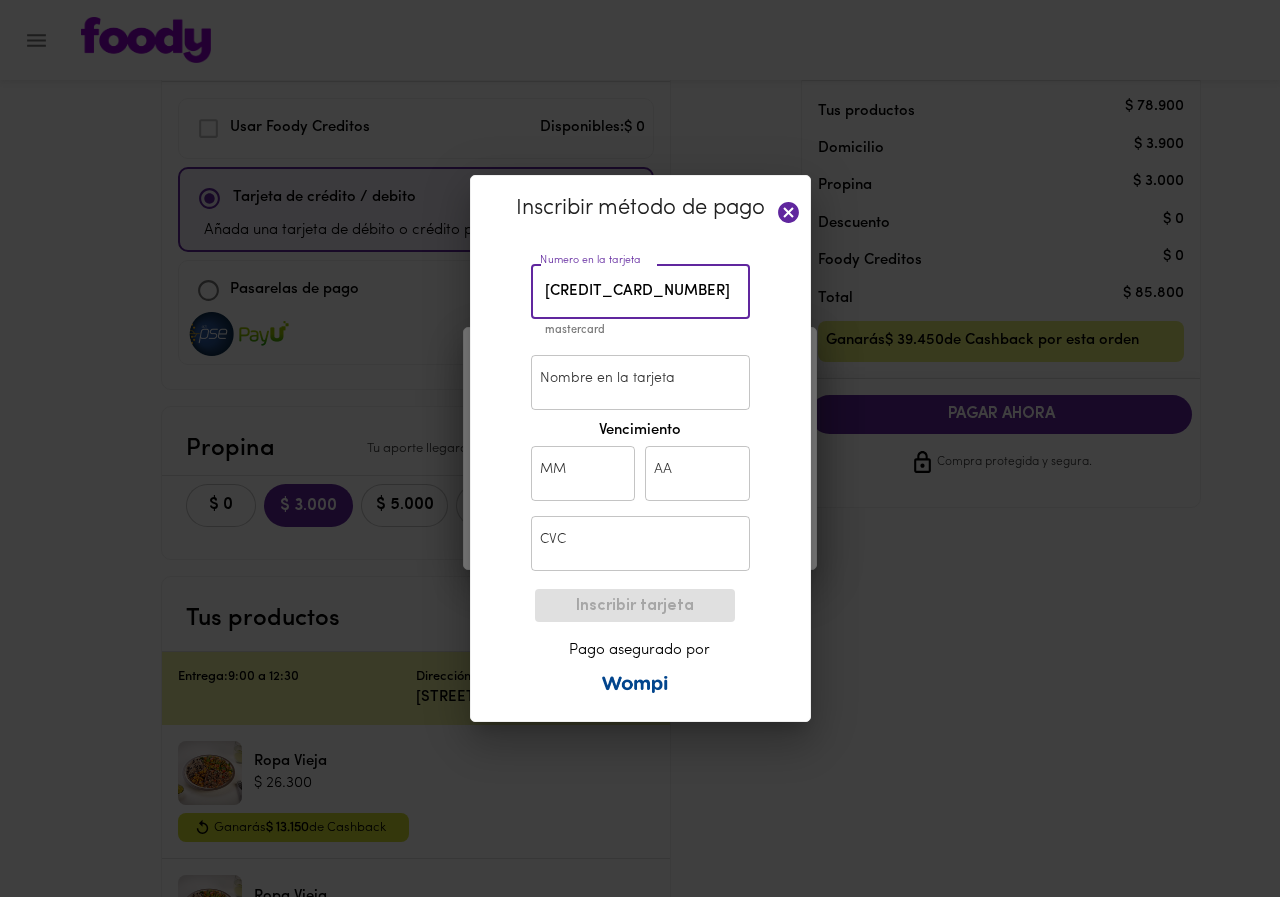 type on "[CREDIT_CARD_NUMBER]" 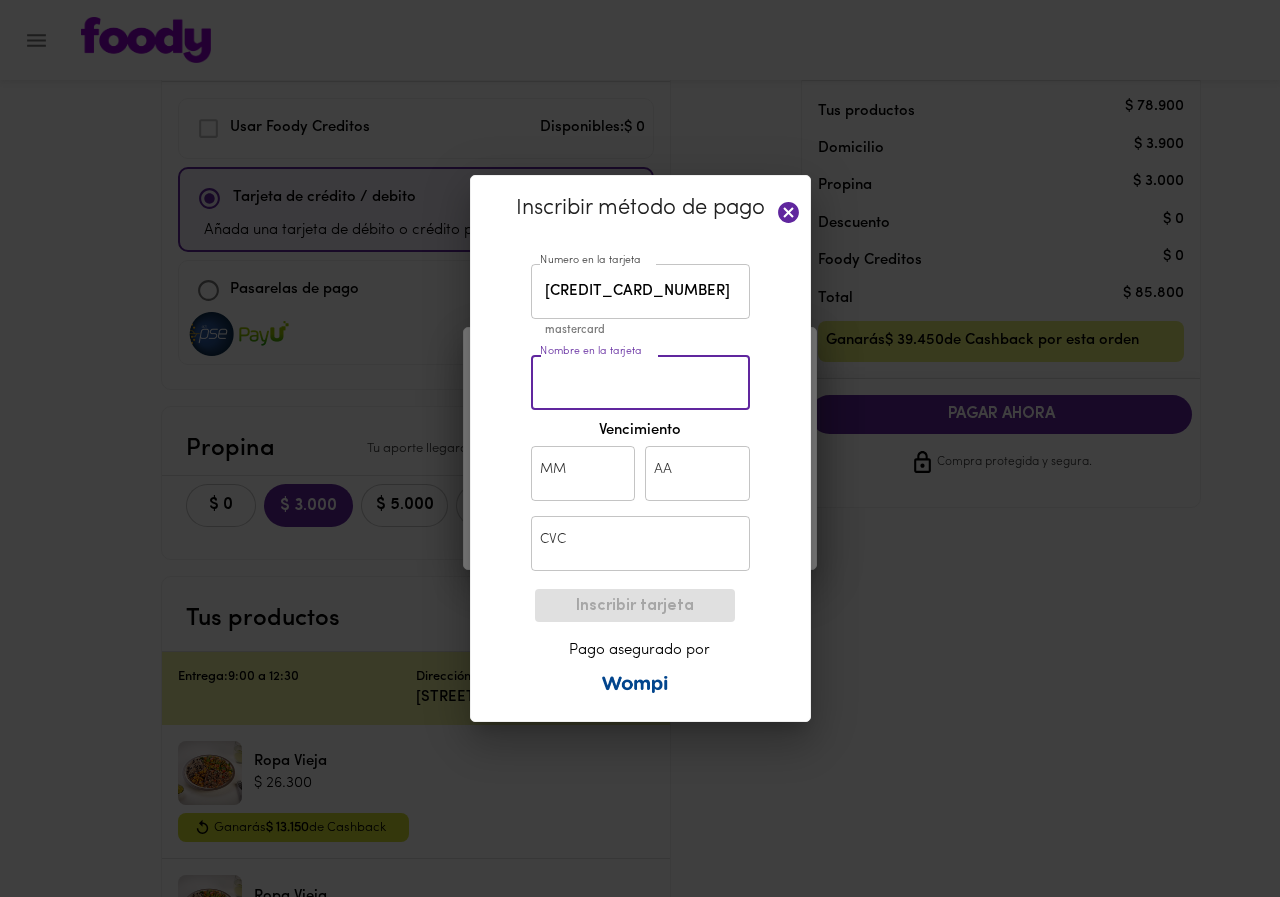 click on "Nombre en la tarjeta" at bounding box center (640, 382) 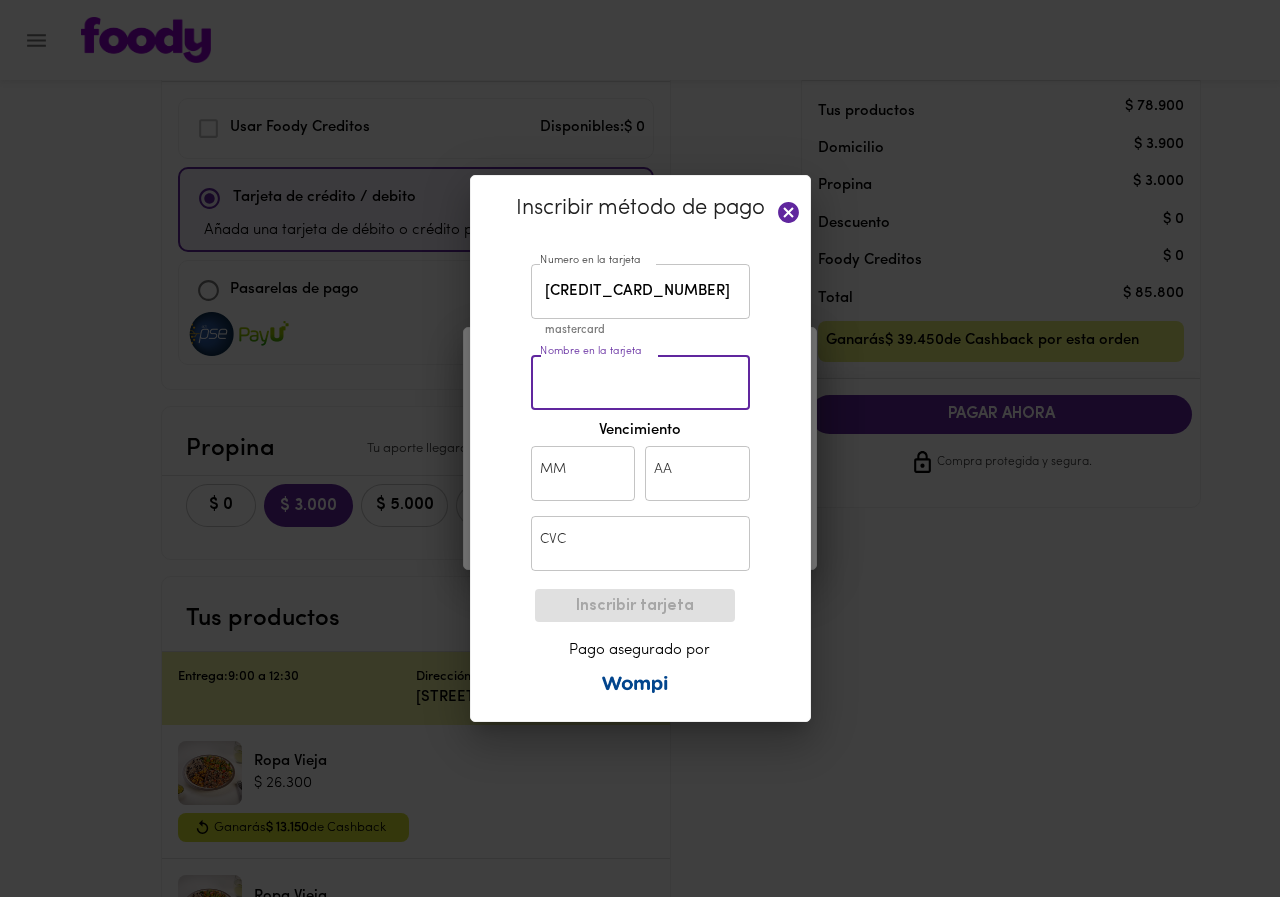 type on "[PERSON_NAME]" 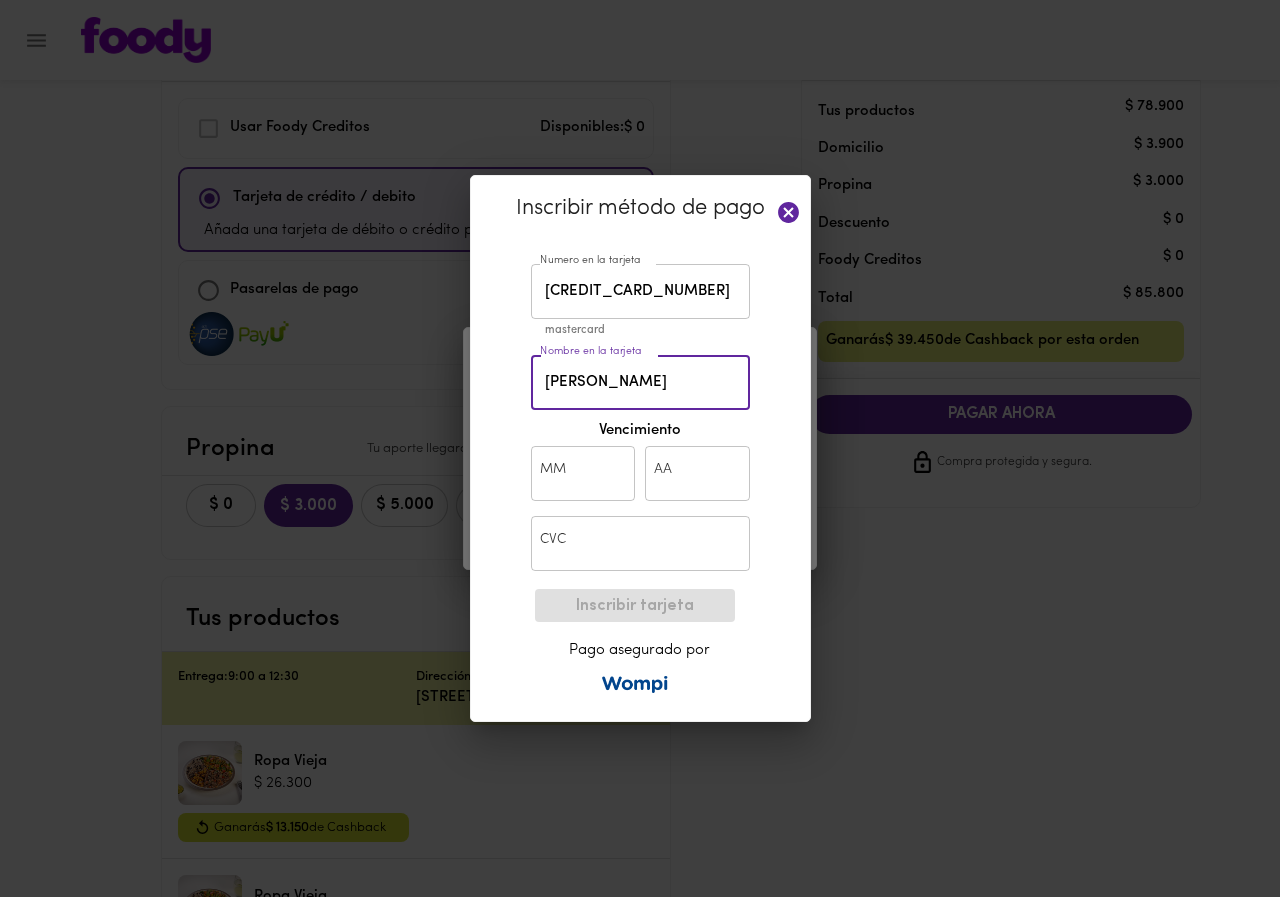 click at bounding box center (583, 473) 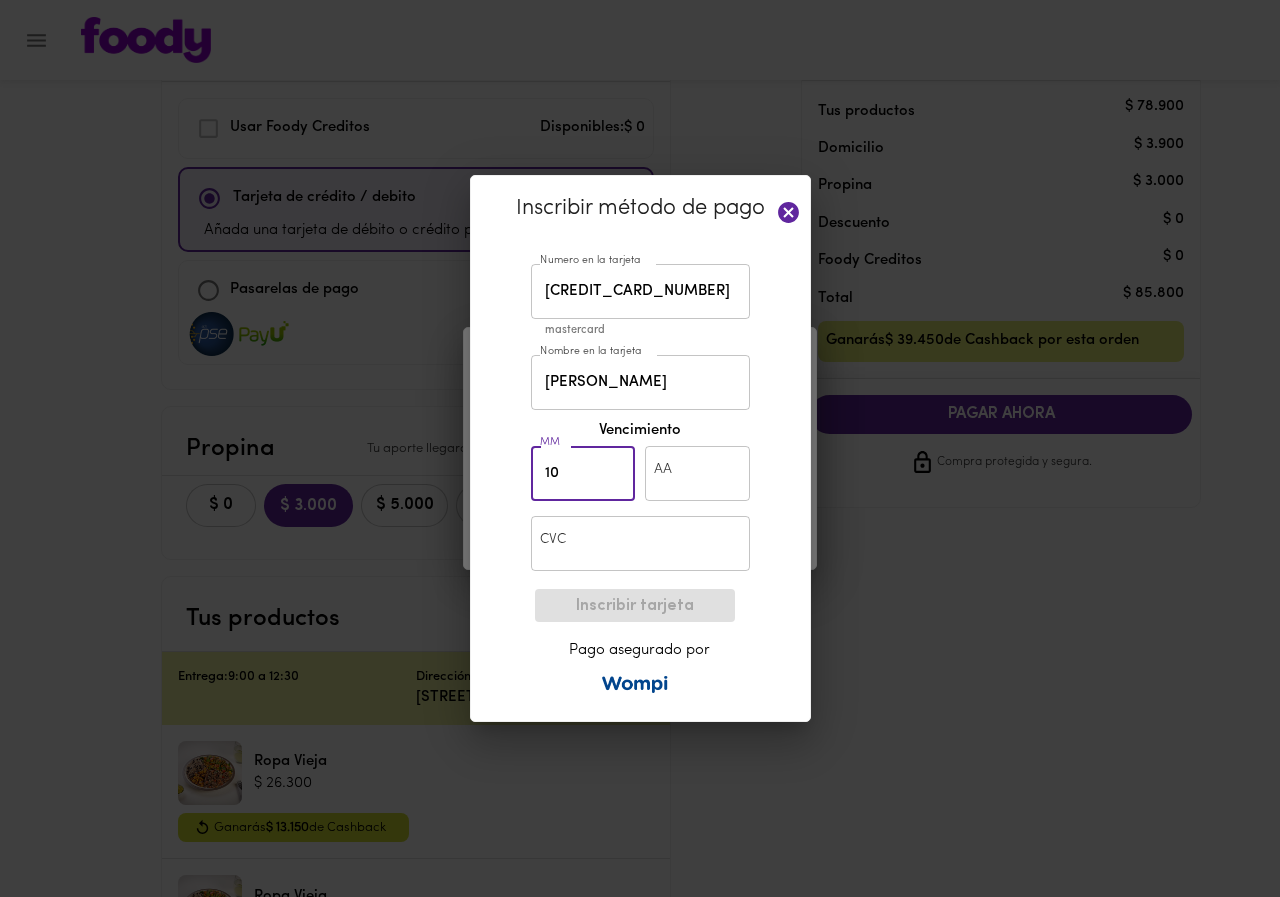 type on "10" 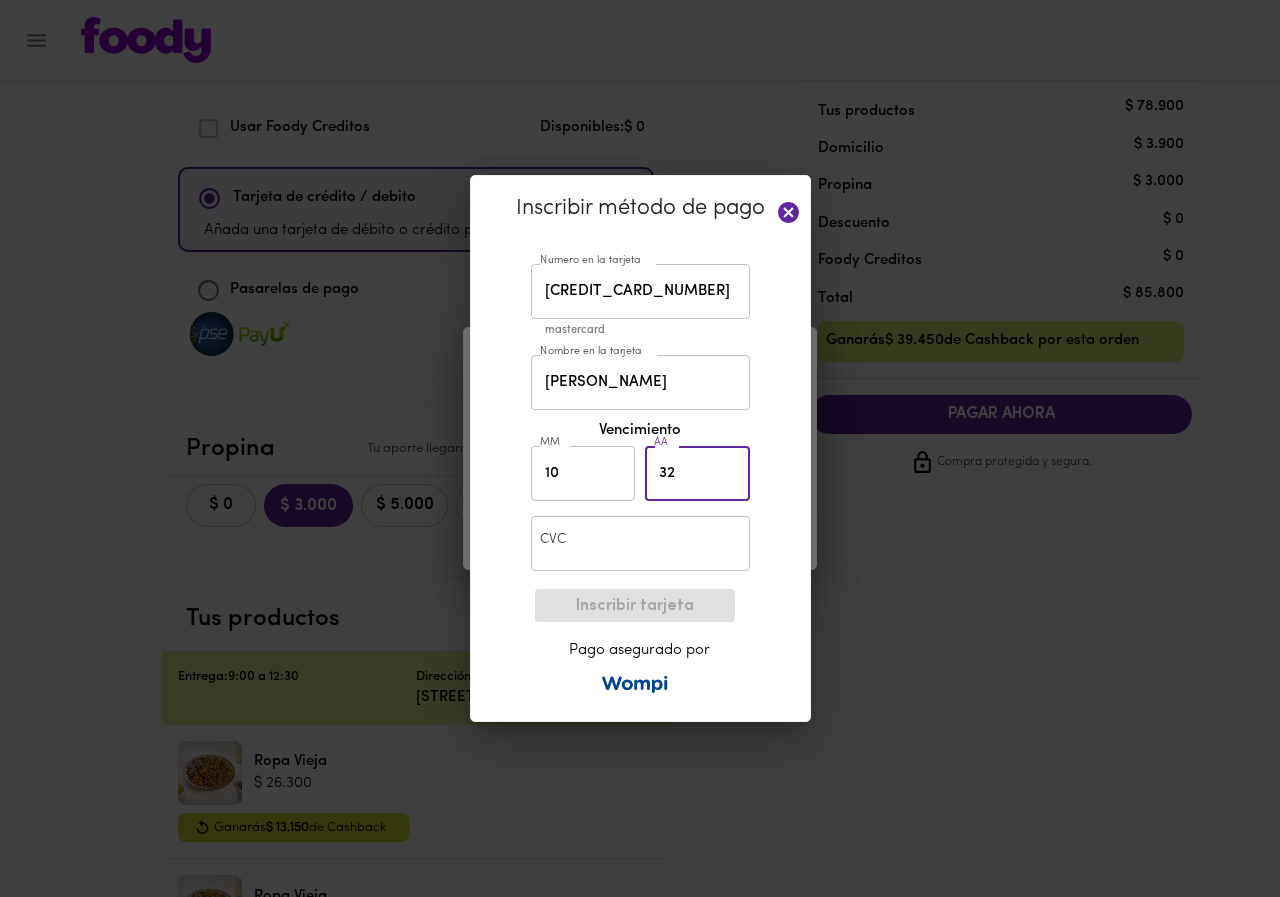 type on "32" 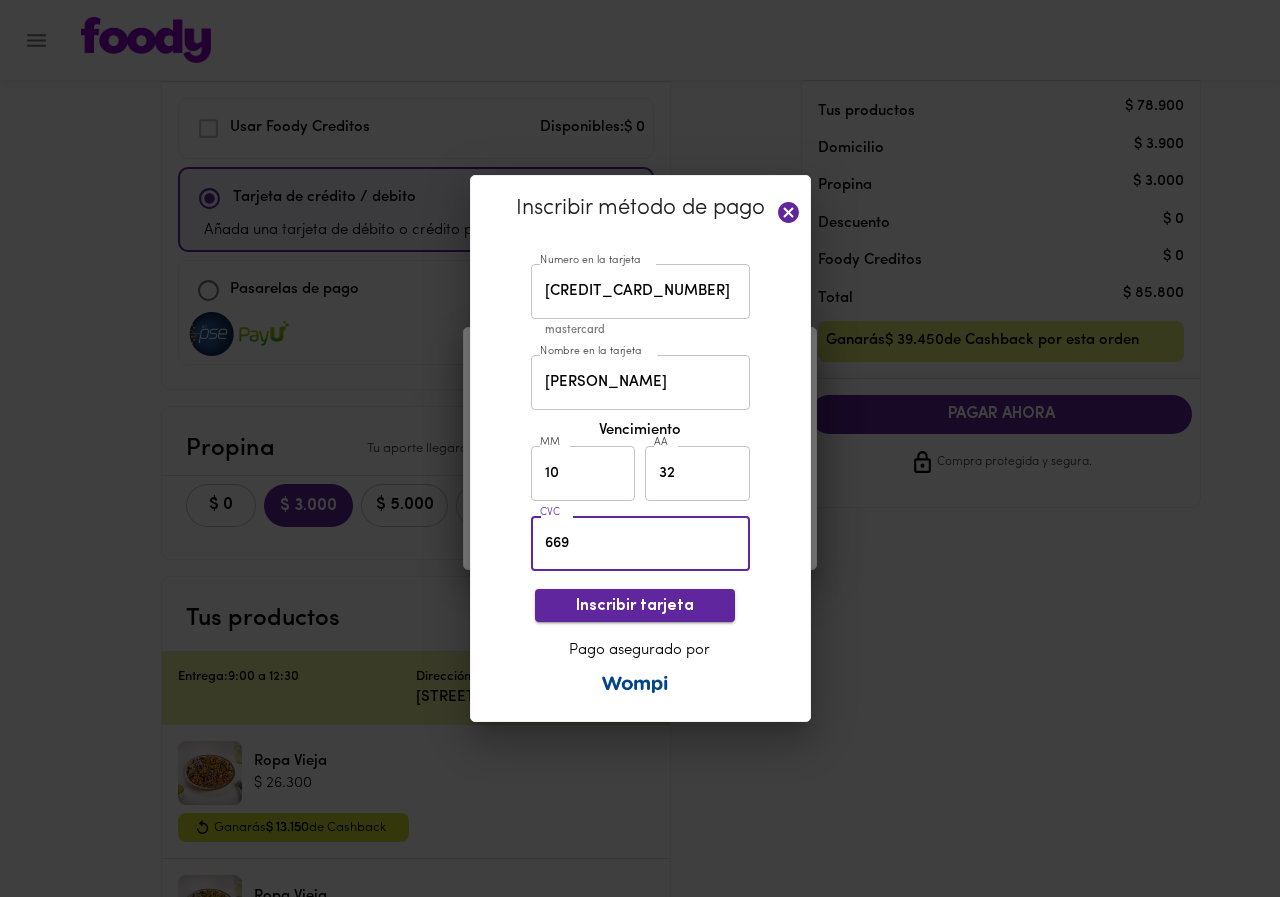 type on "669" 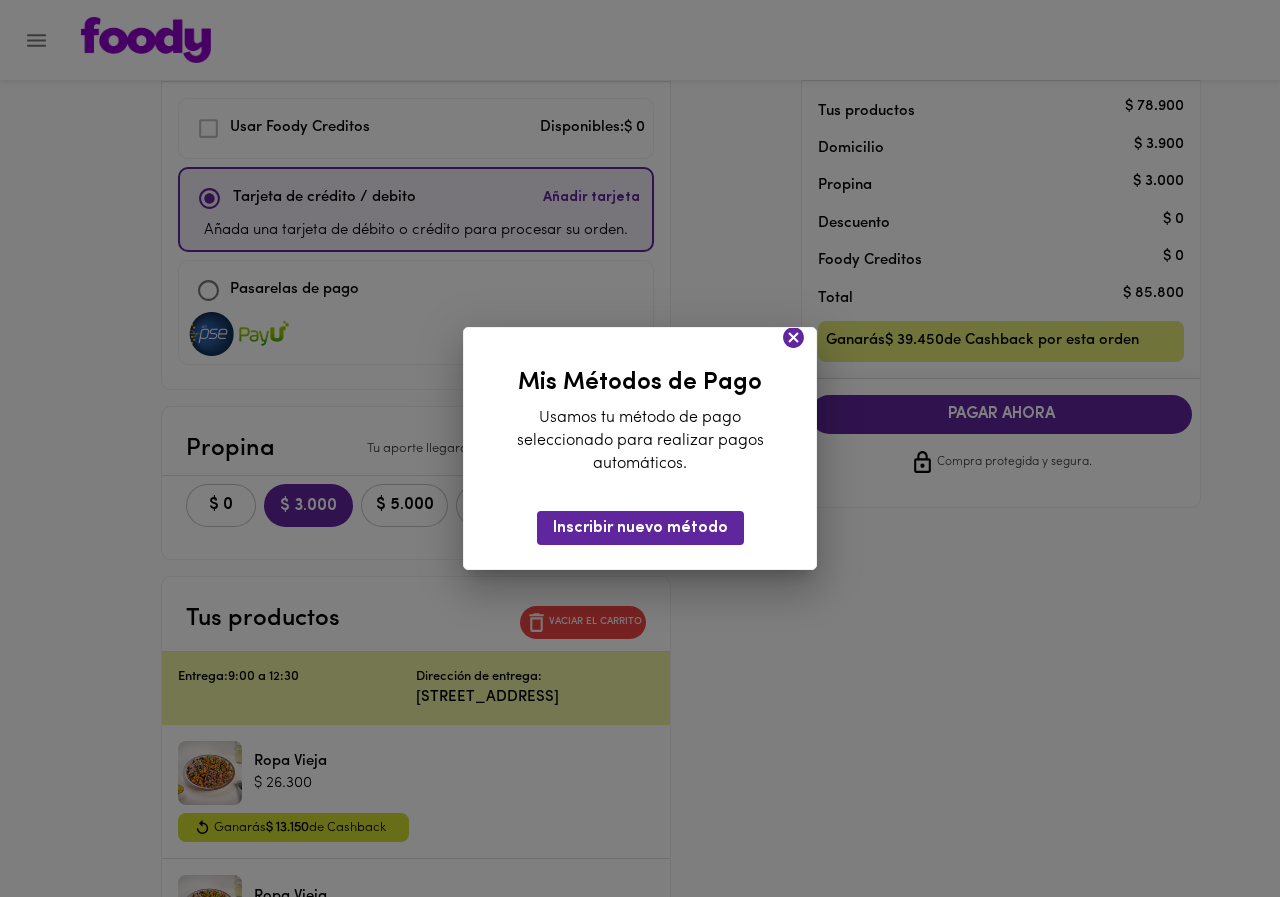 click 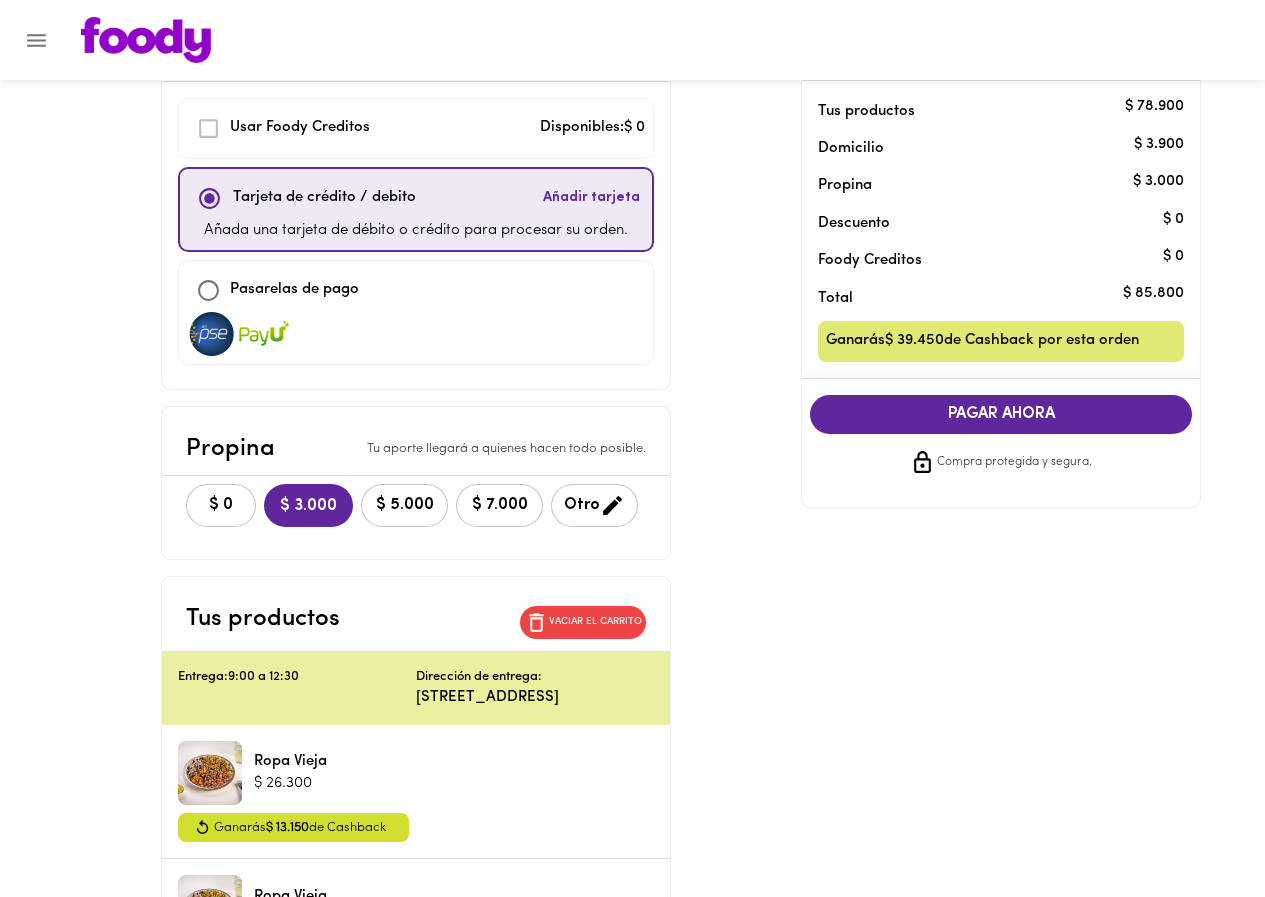 click at bounding box center (416, 334) 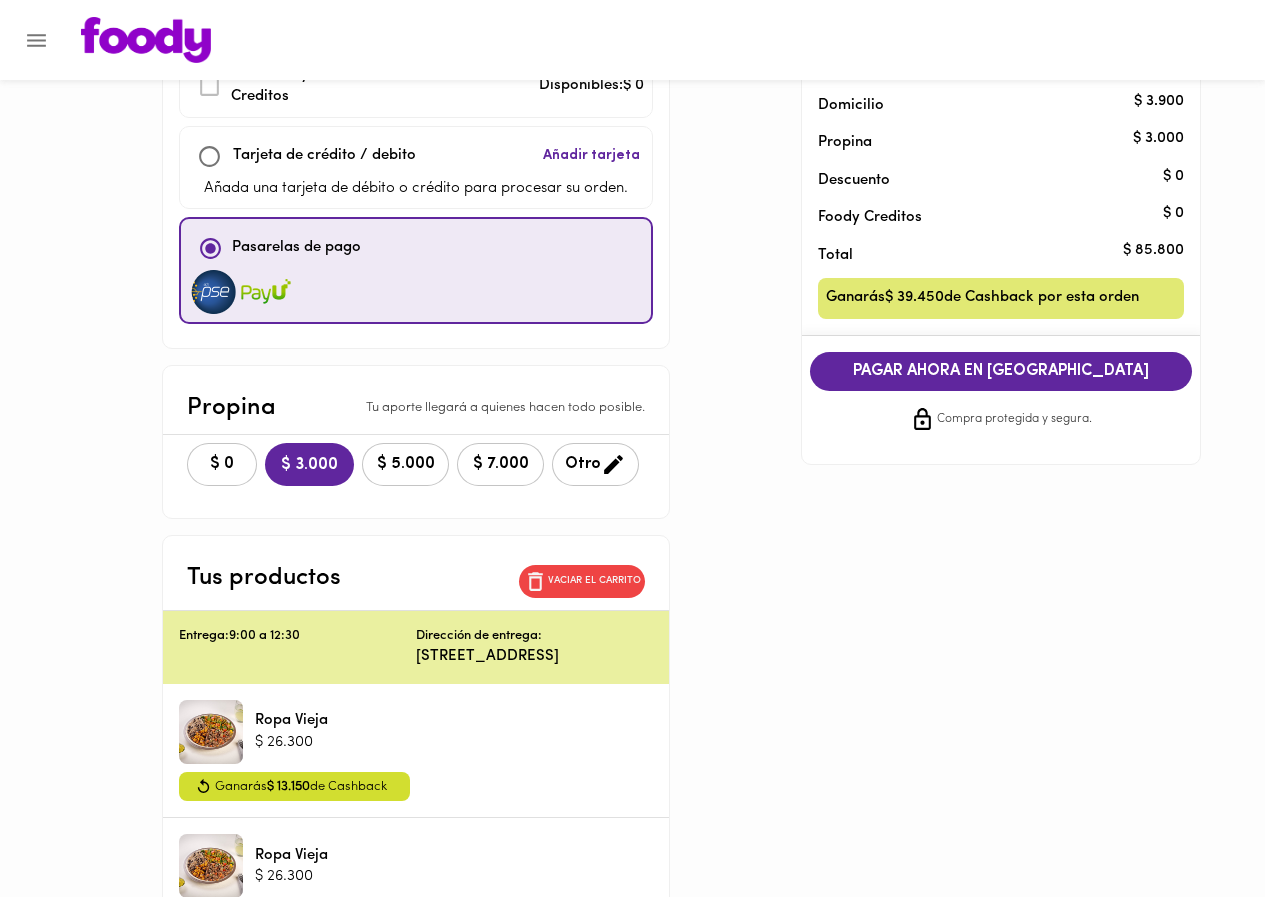 scroll, scrollTop: 0, scrollLeft: 0, axis: both 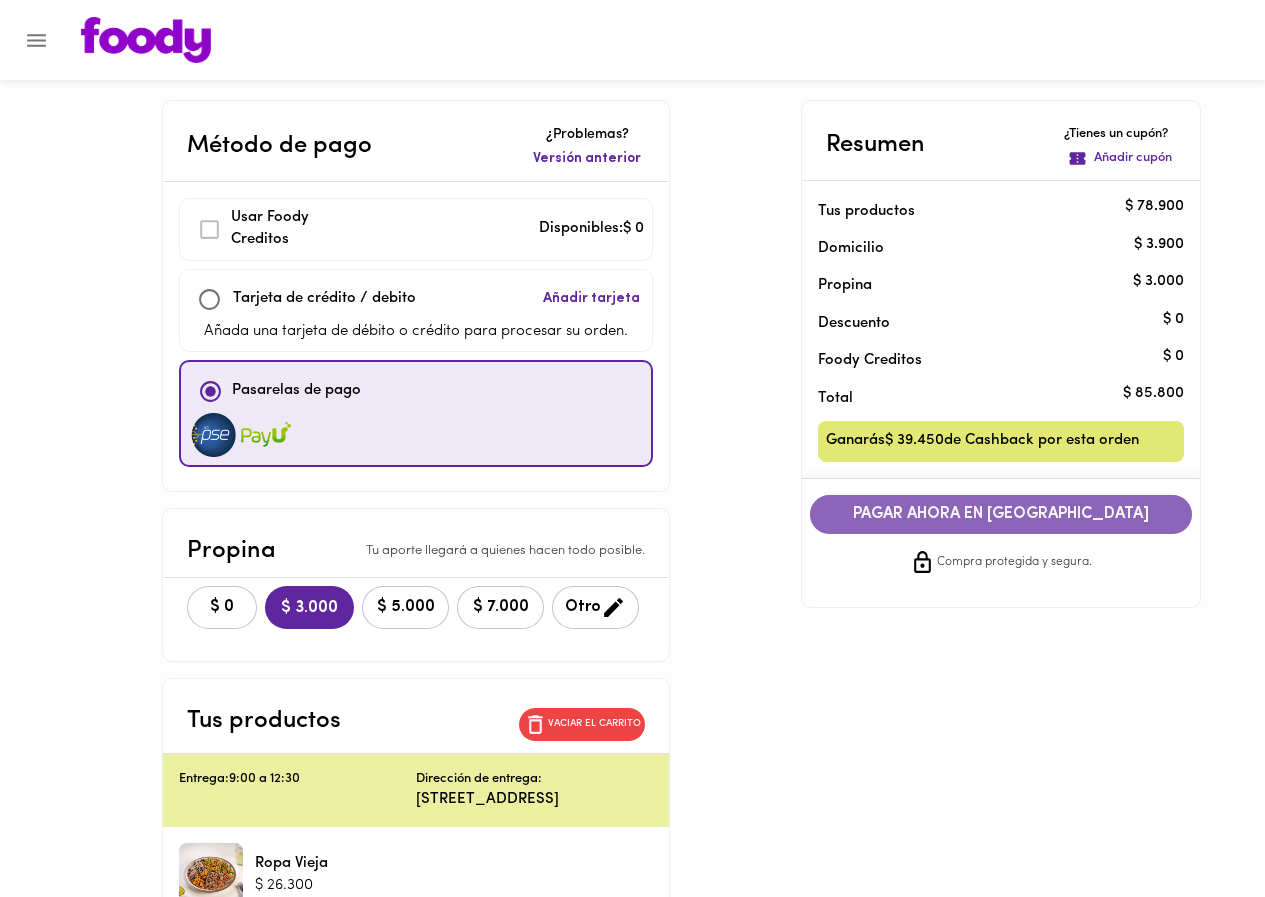 click on "PAGAR AHORA EN [GEOGRAPHIC_DATA]" at bounding box center (1001, 514) 